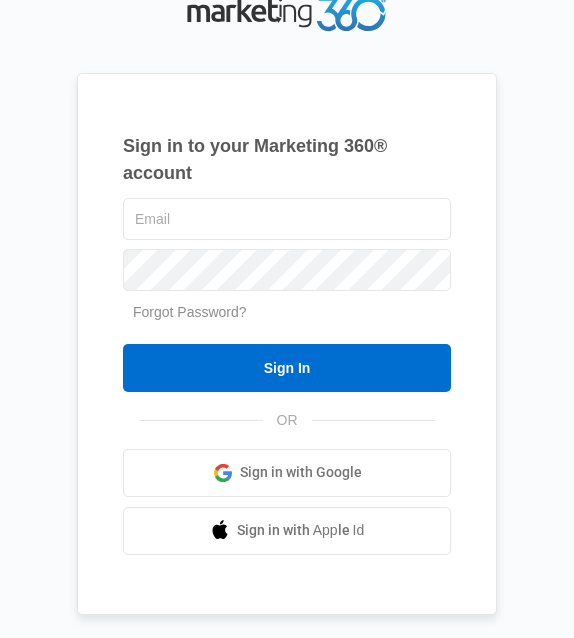 scroll, scrollTop: 0, scrollLeft: 0, axis: both 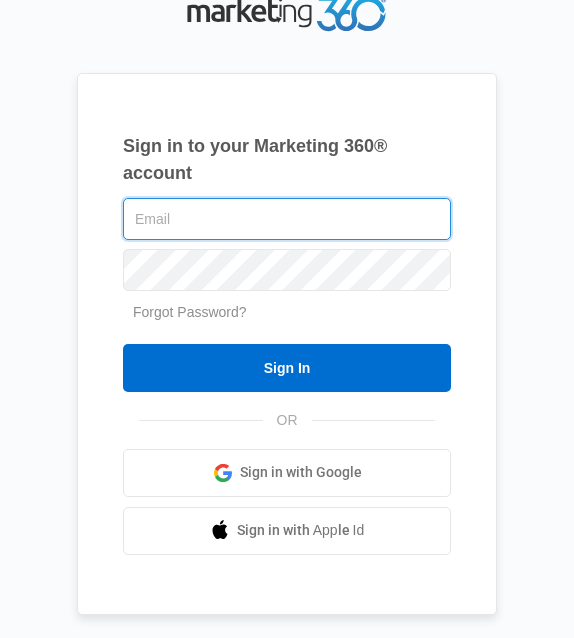 type on "[EMAIL]" 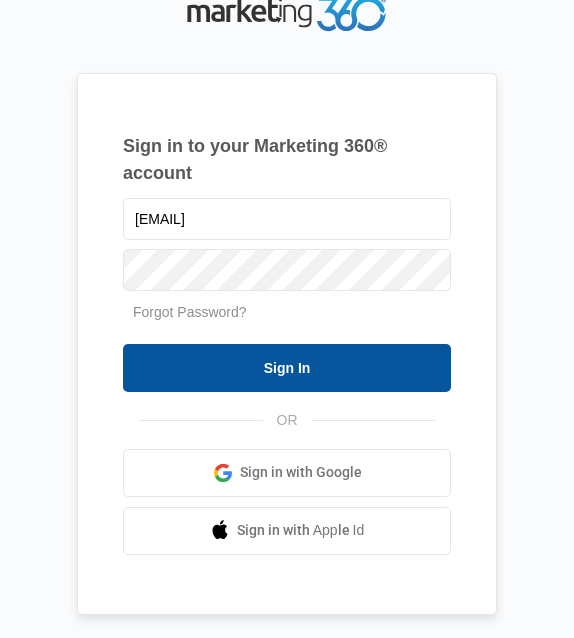 click on "Sign In" at bounding box center [287, 368] 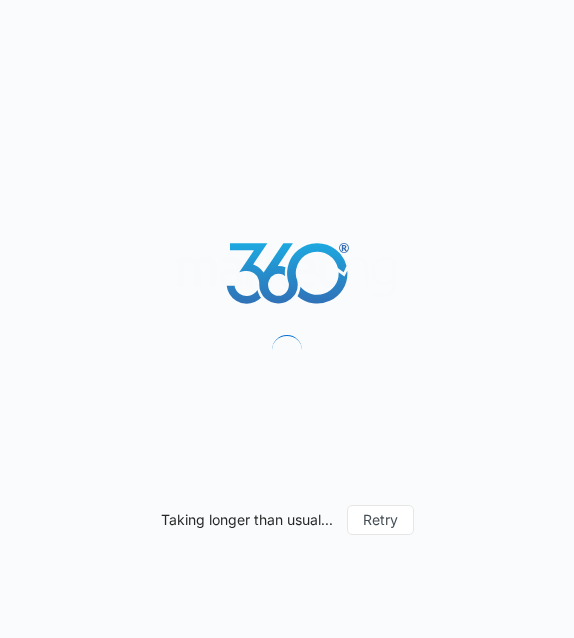 scroll, scrollTop: 0, scrollLeft: 0, axis: both 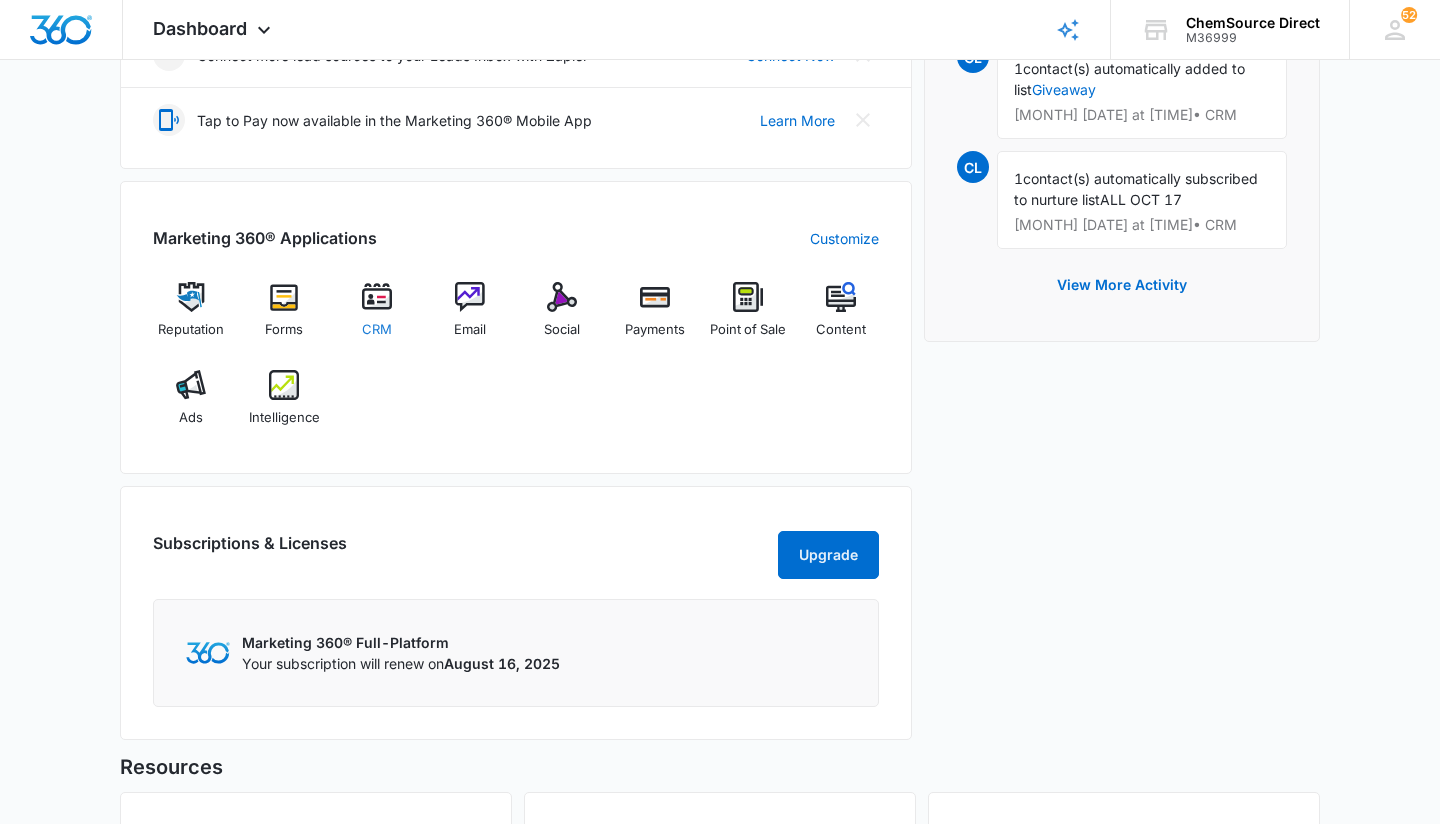 click on "CRM" at bounding box center [377, 330] 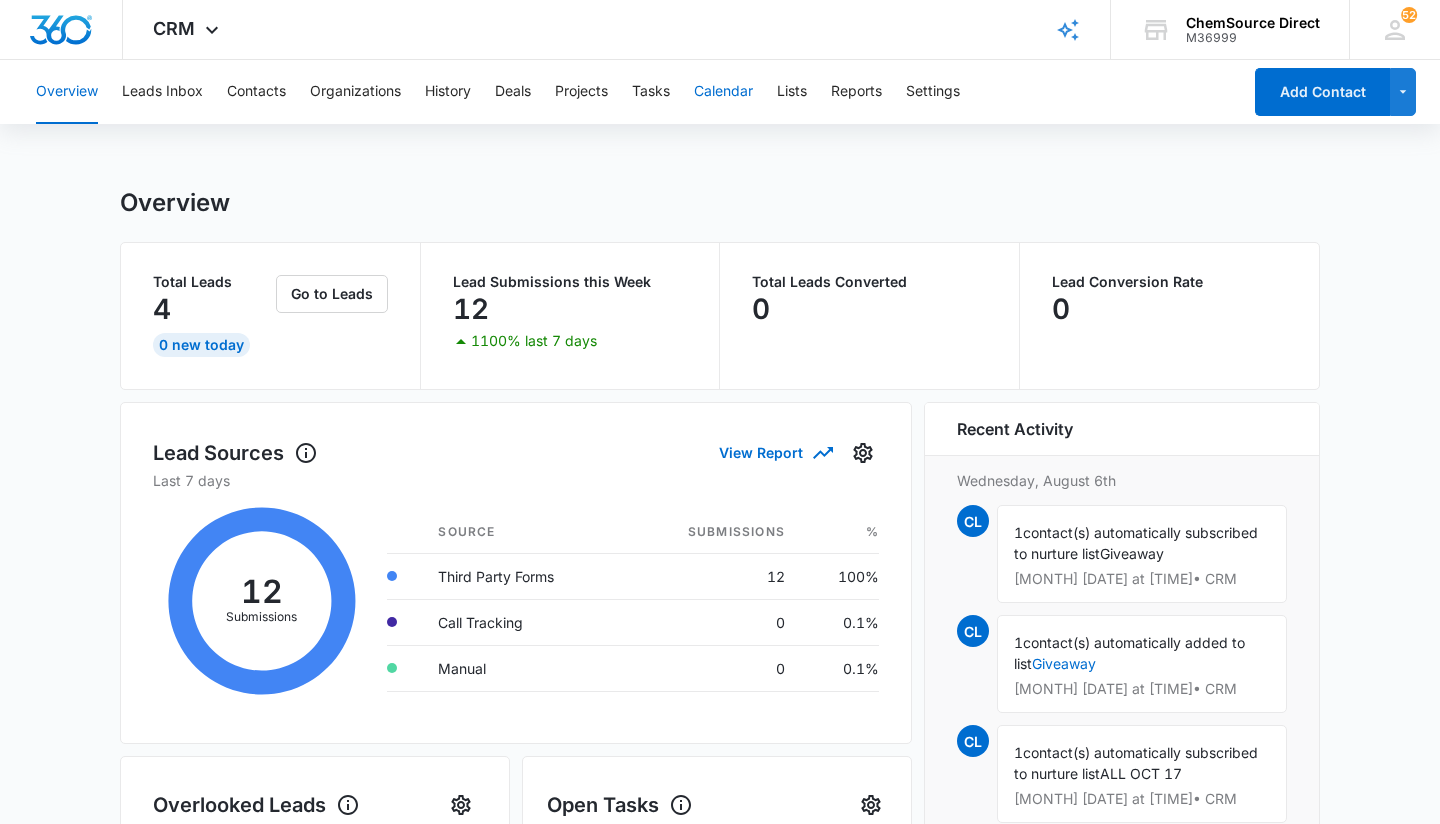 click on "Calendar" at bounding box center [723, 92] 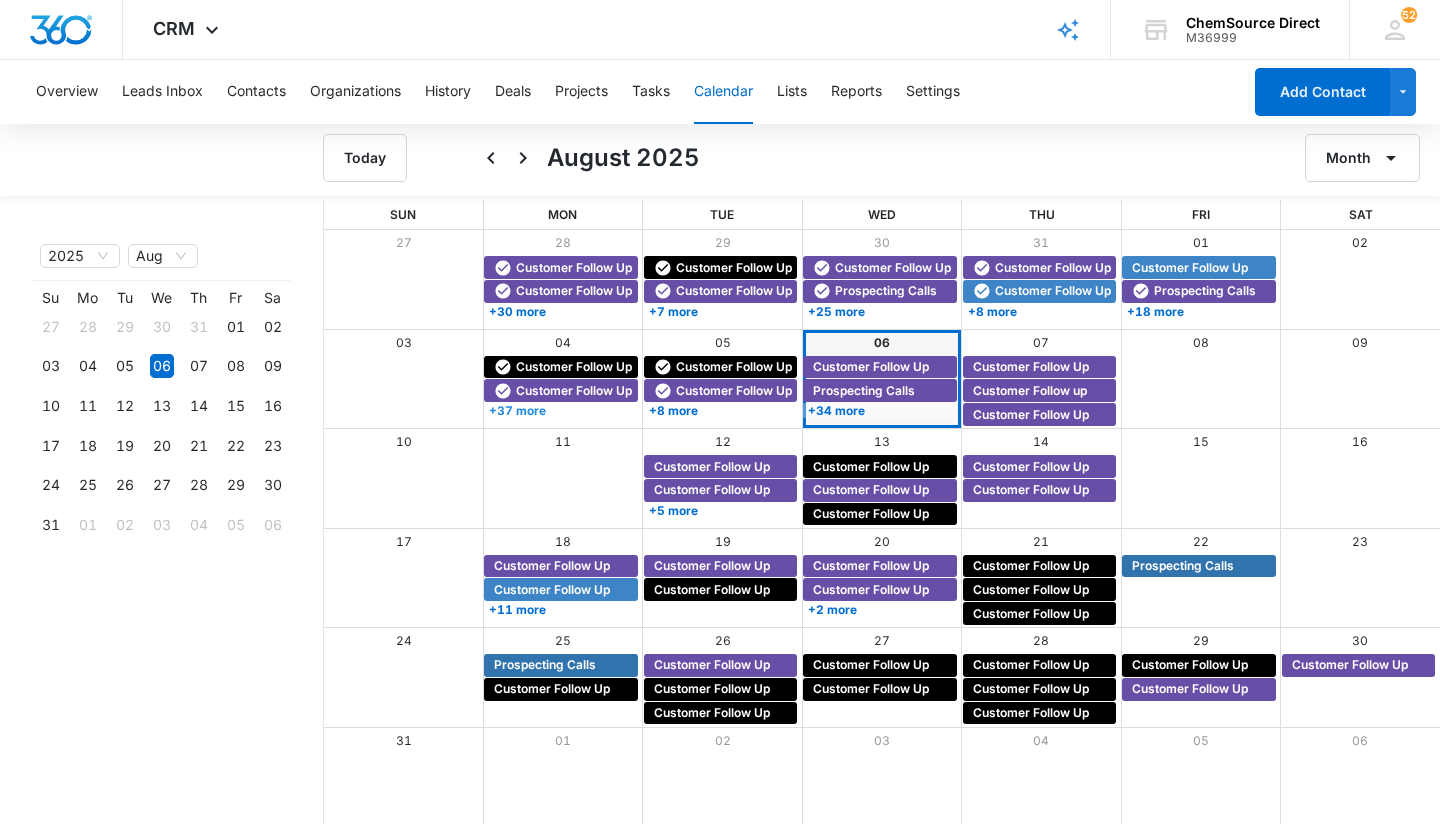 click on "+37 more" at bounding box center (560, 410) 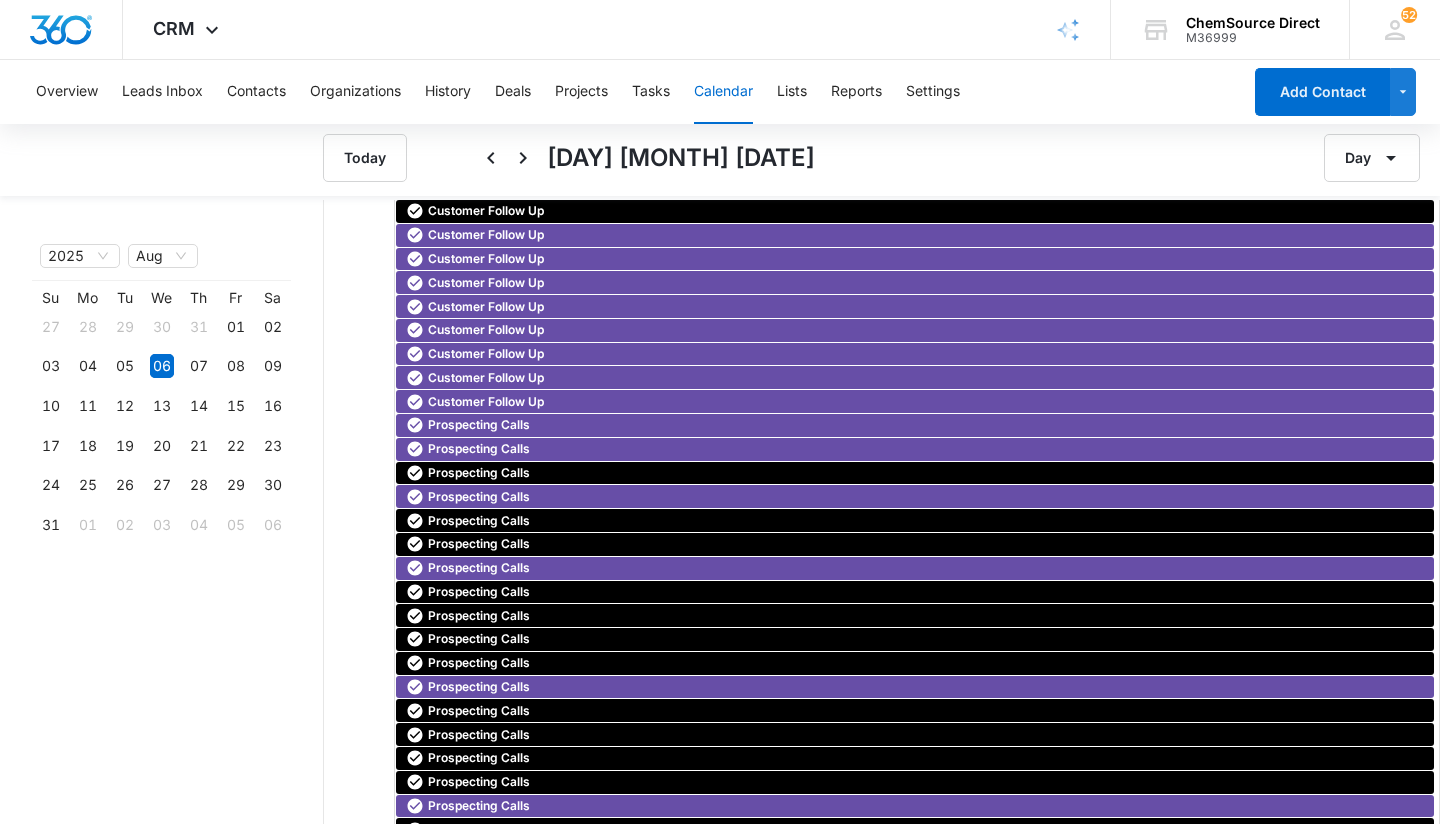 scroll, scrollTop: 0, scrollLeft: 0, axis: both 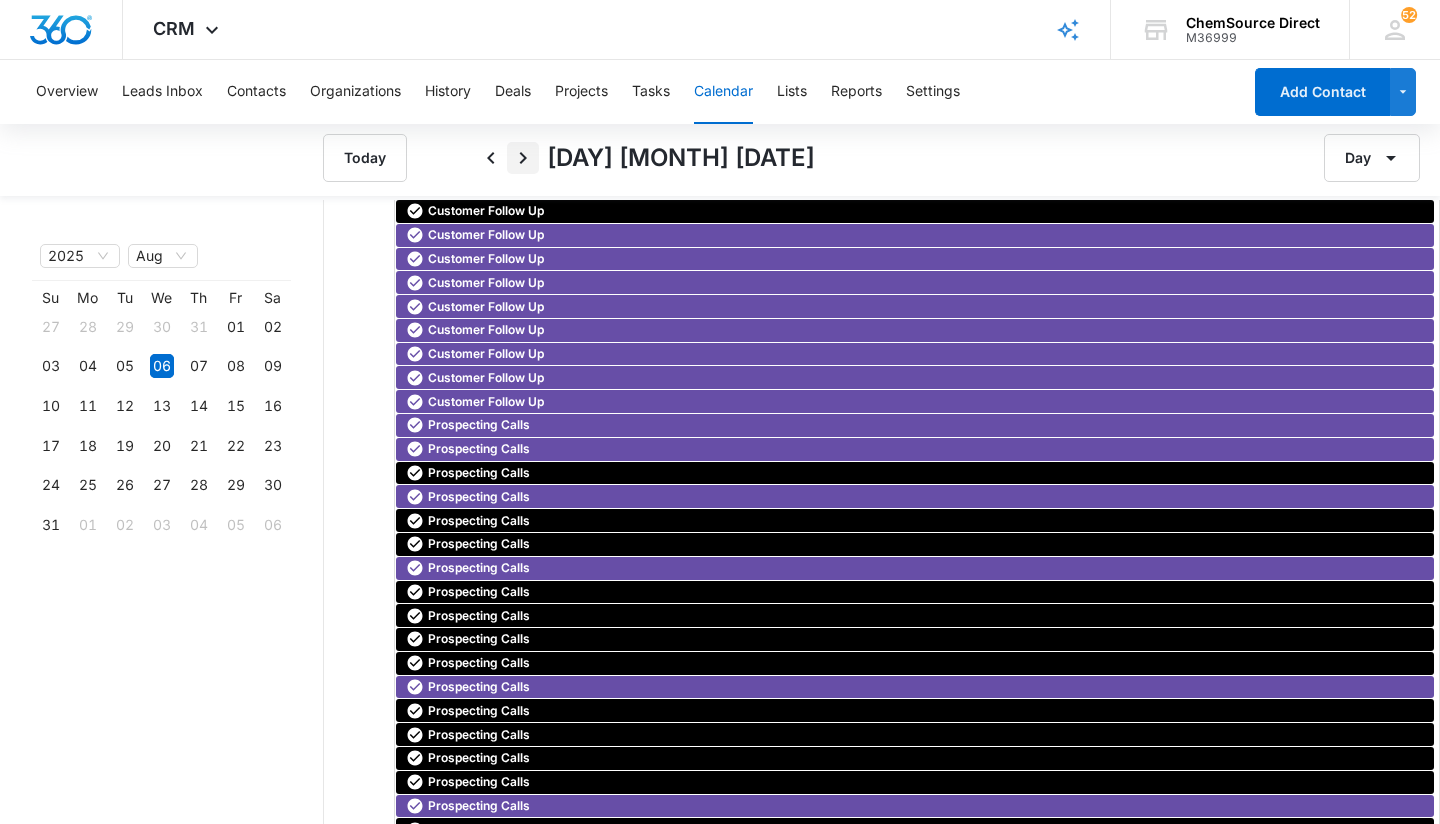click 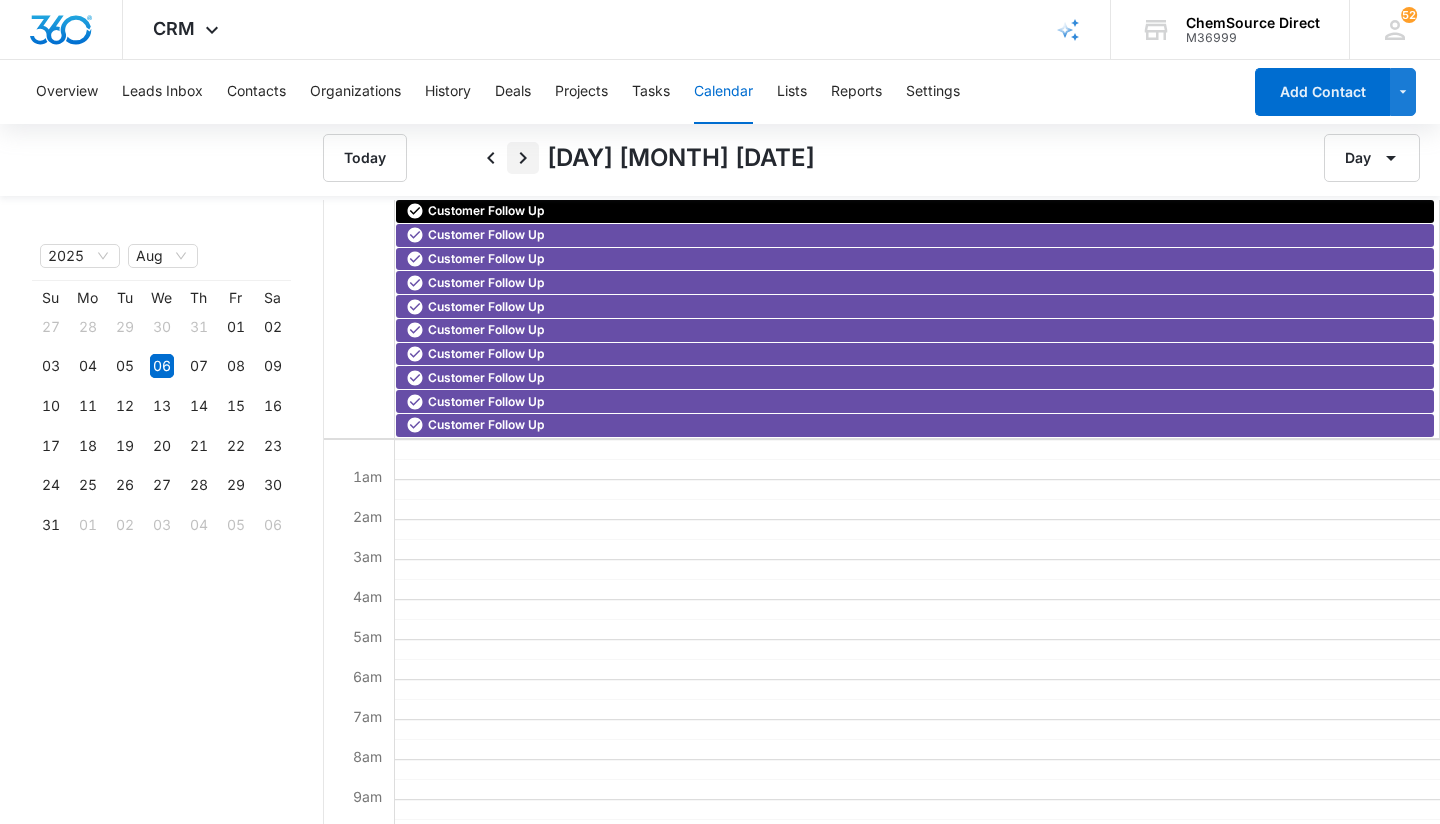 click 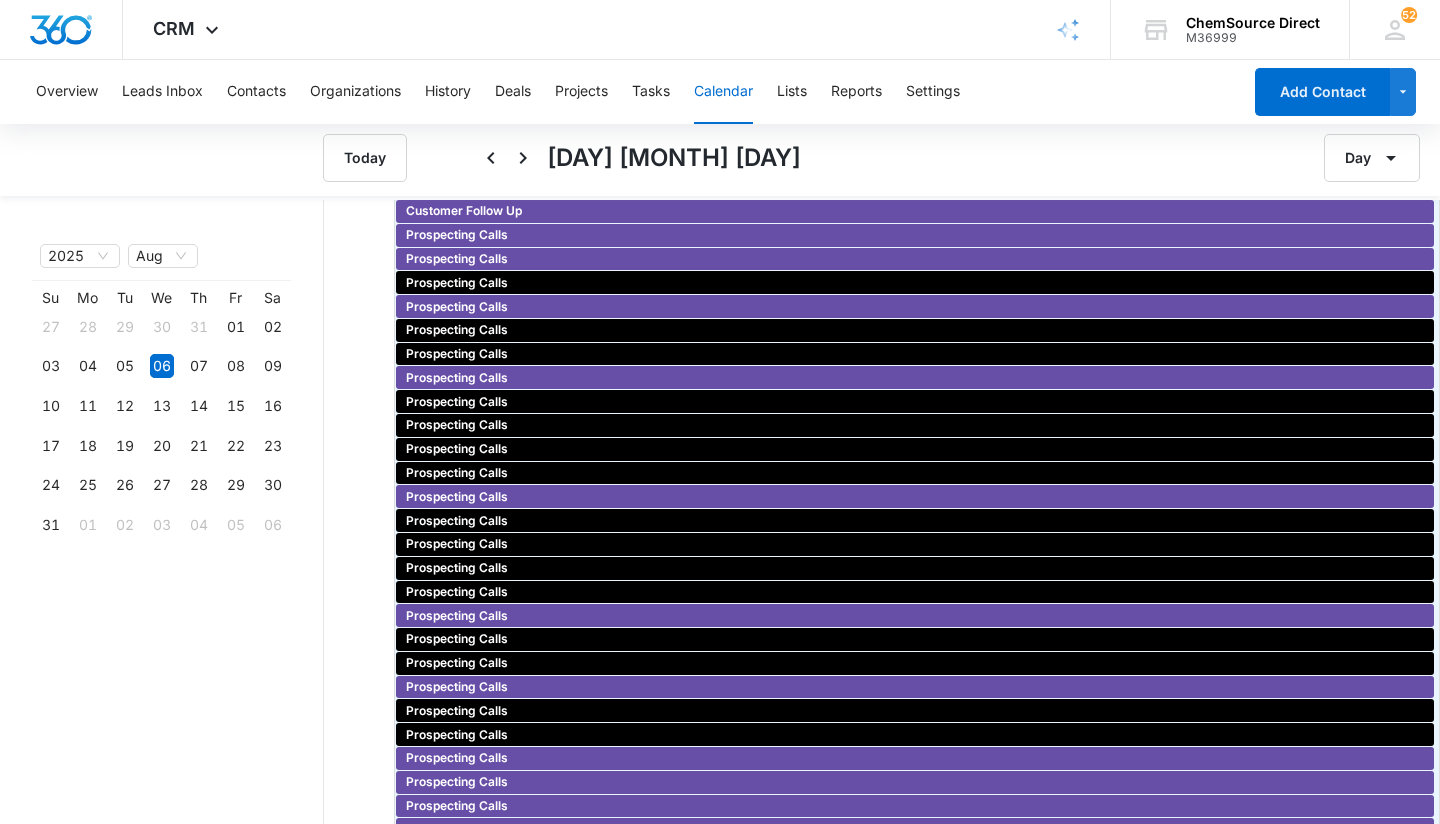 scroll, scrollTop: 0, scrollLeft: 0, axis: both 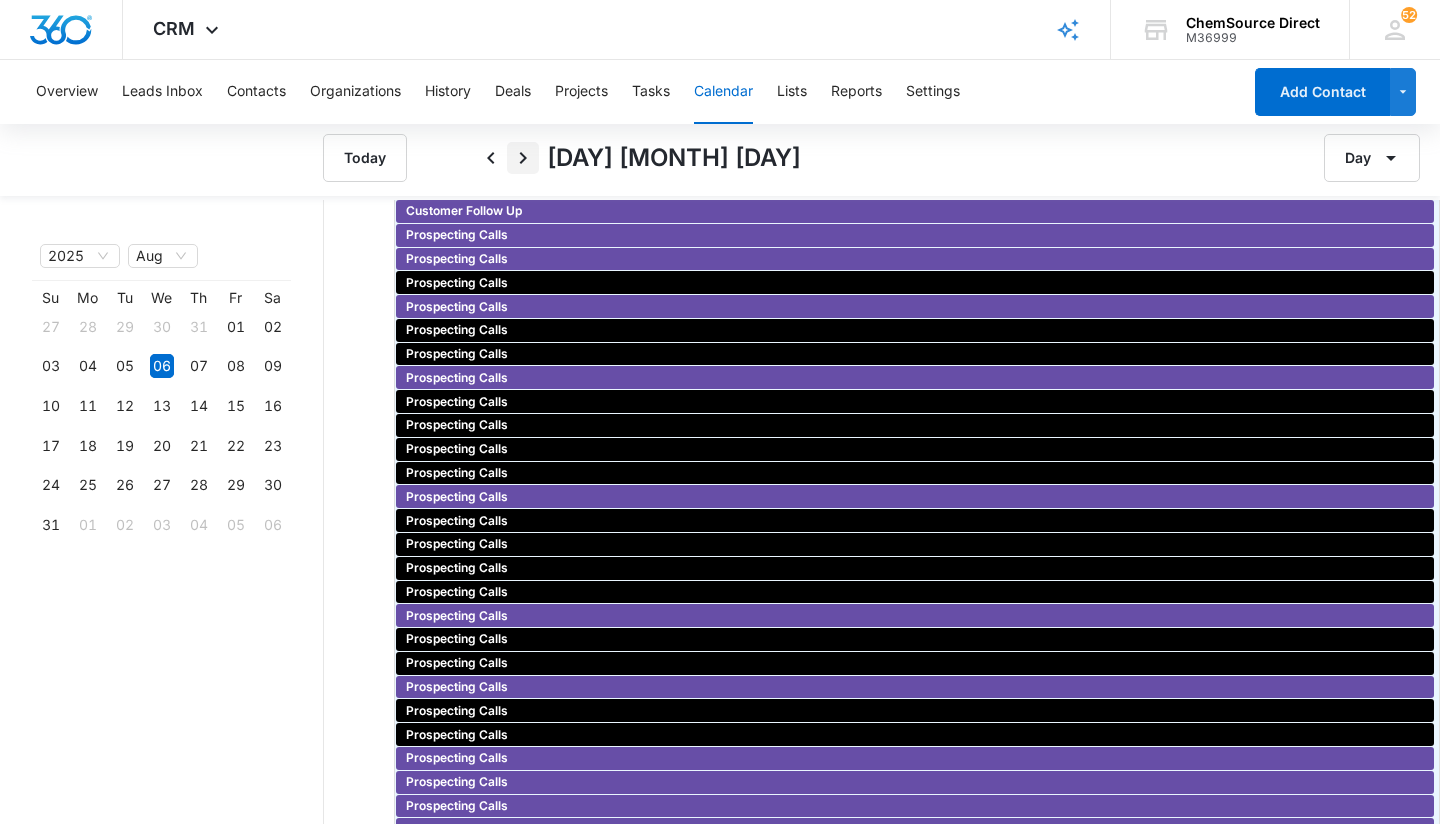 click 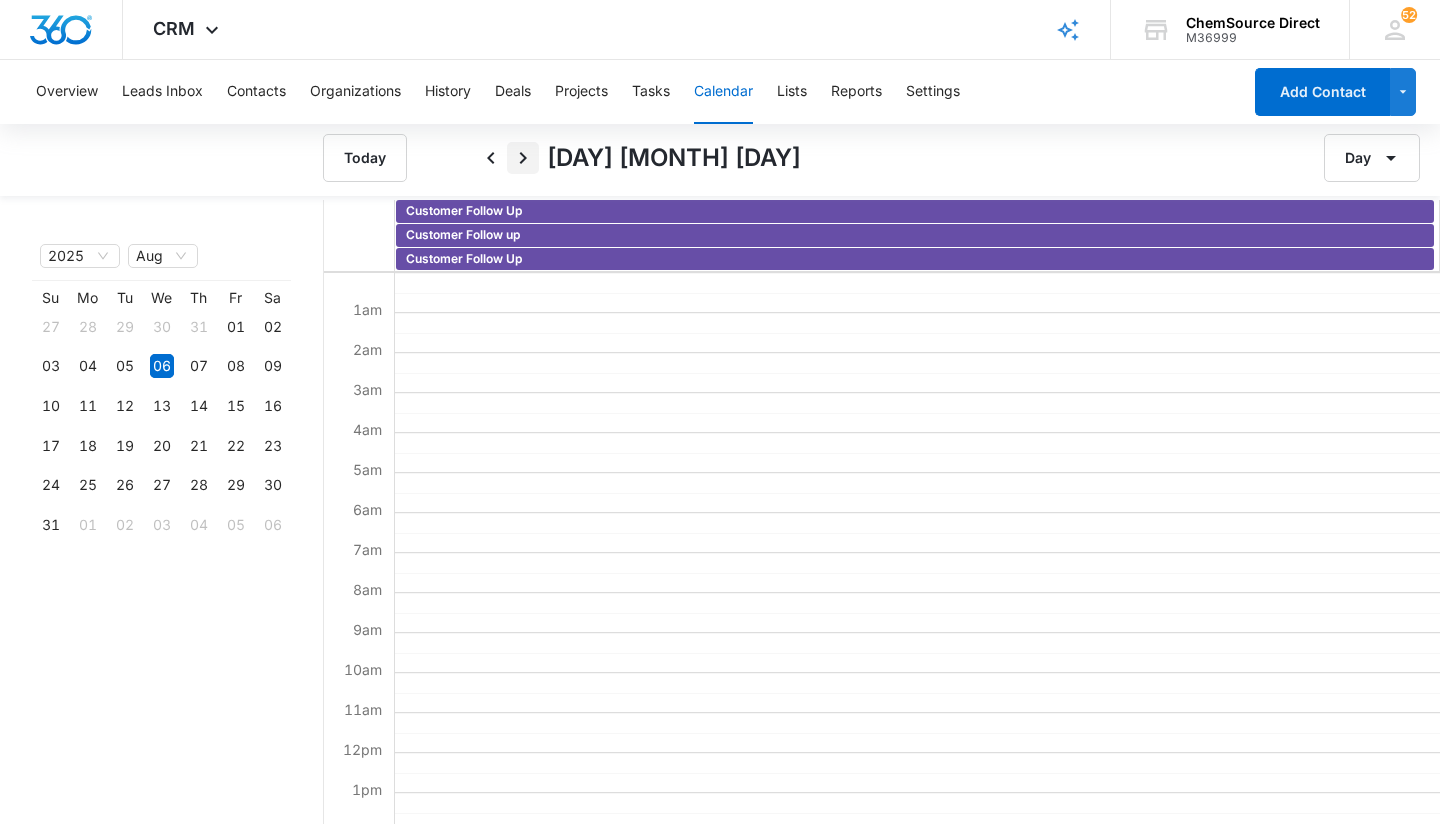 click 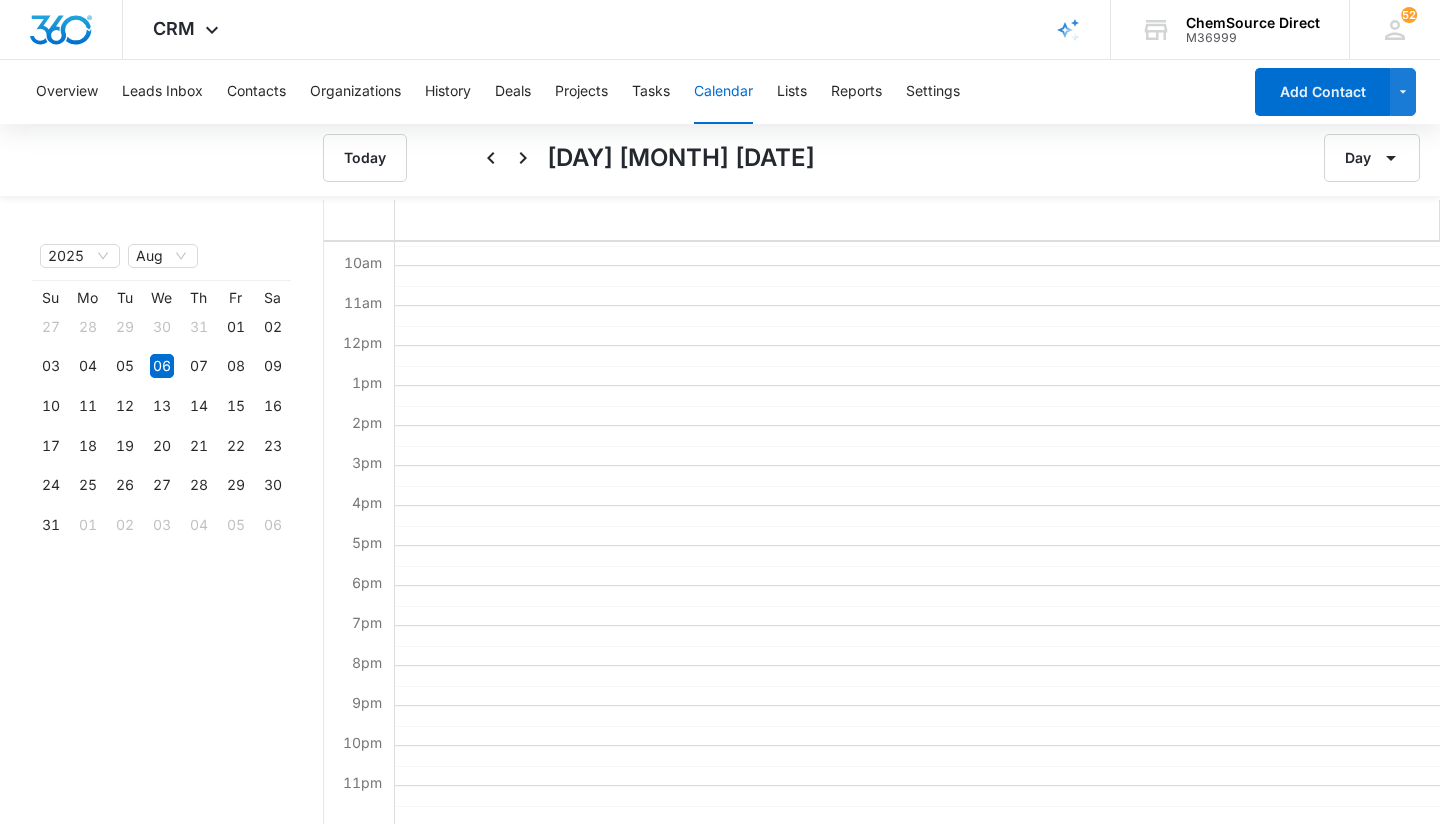 scroll, scrollTop: 376, scrollLeft: 0, axis: vertical 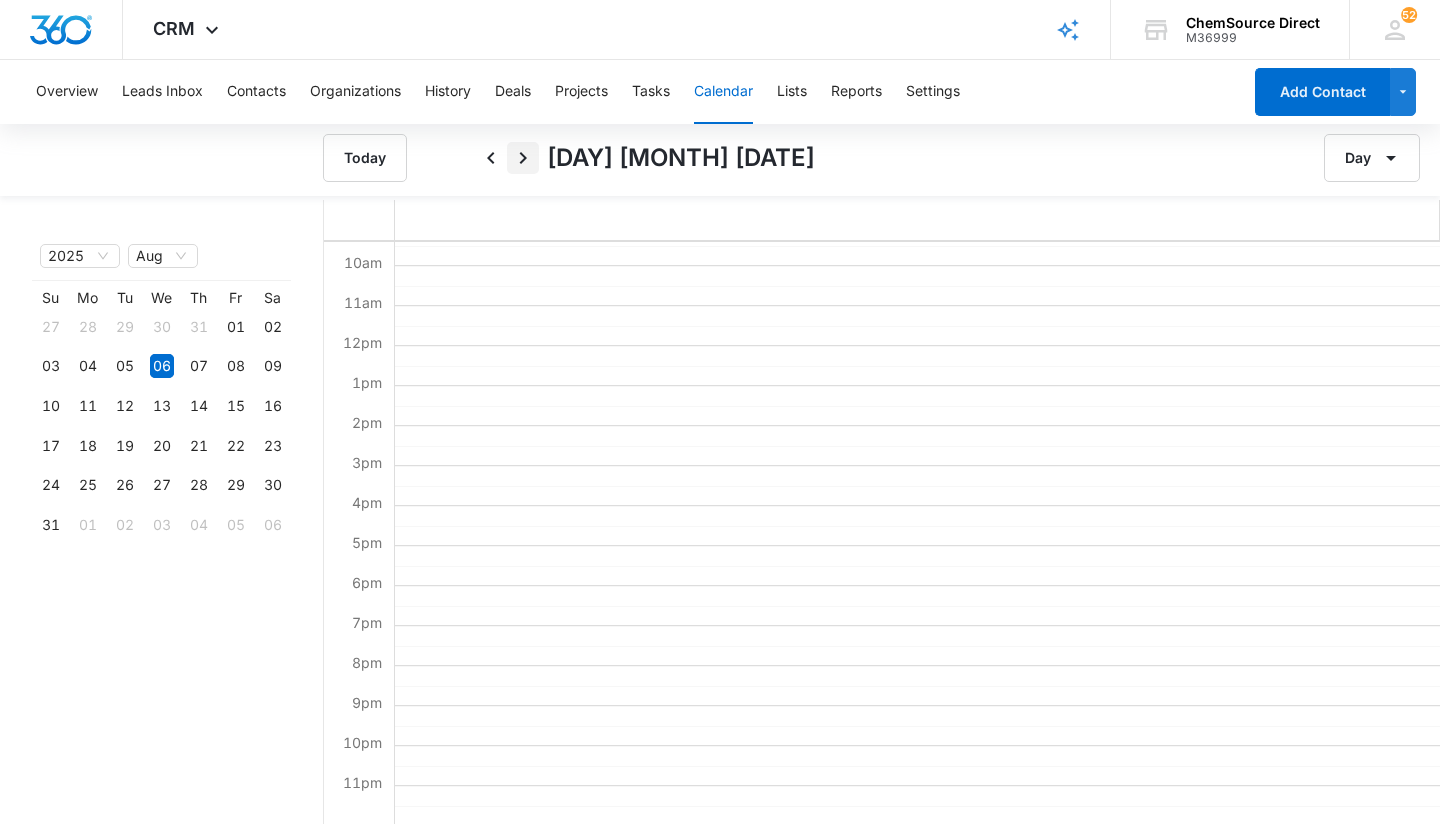 click 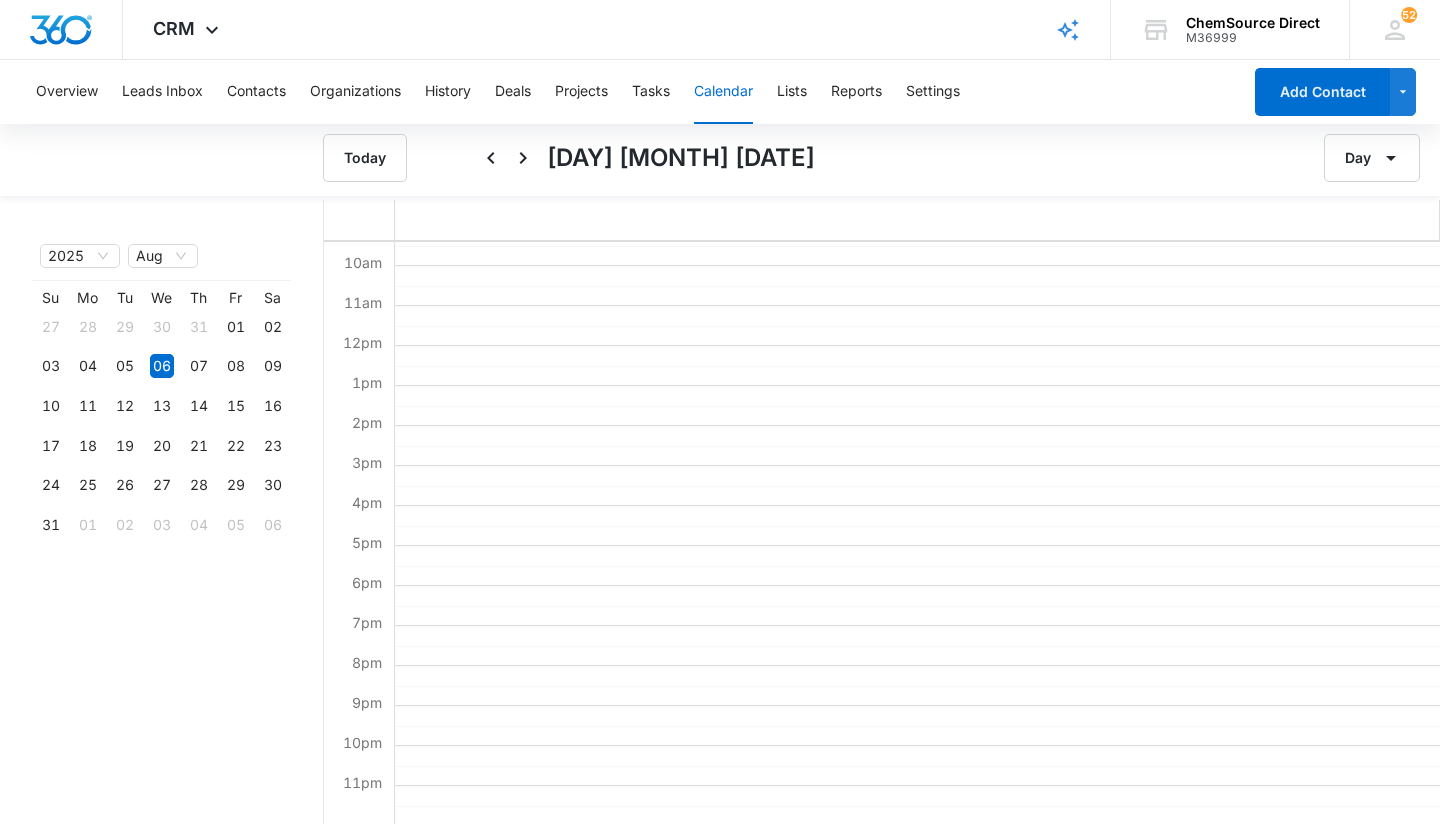 scroll, scrollTop: 0, scrollLeft: 0, axis: both 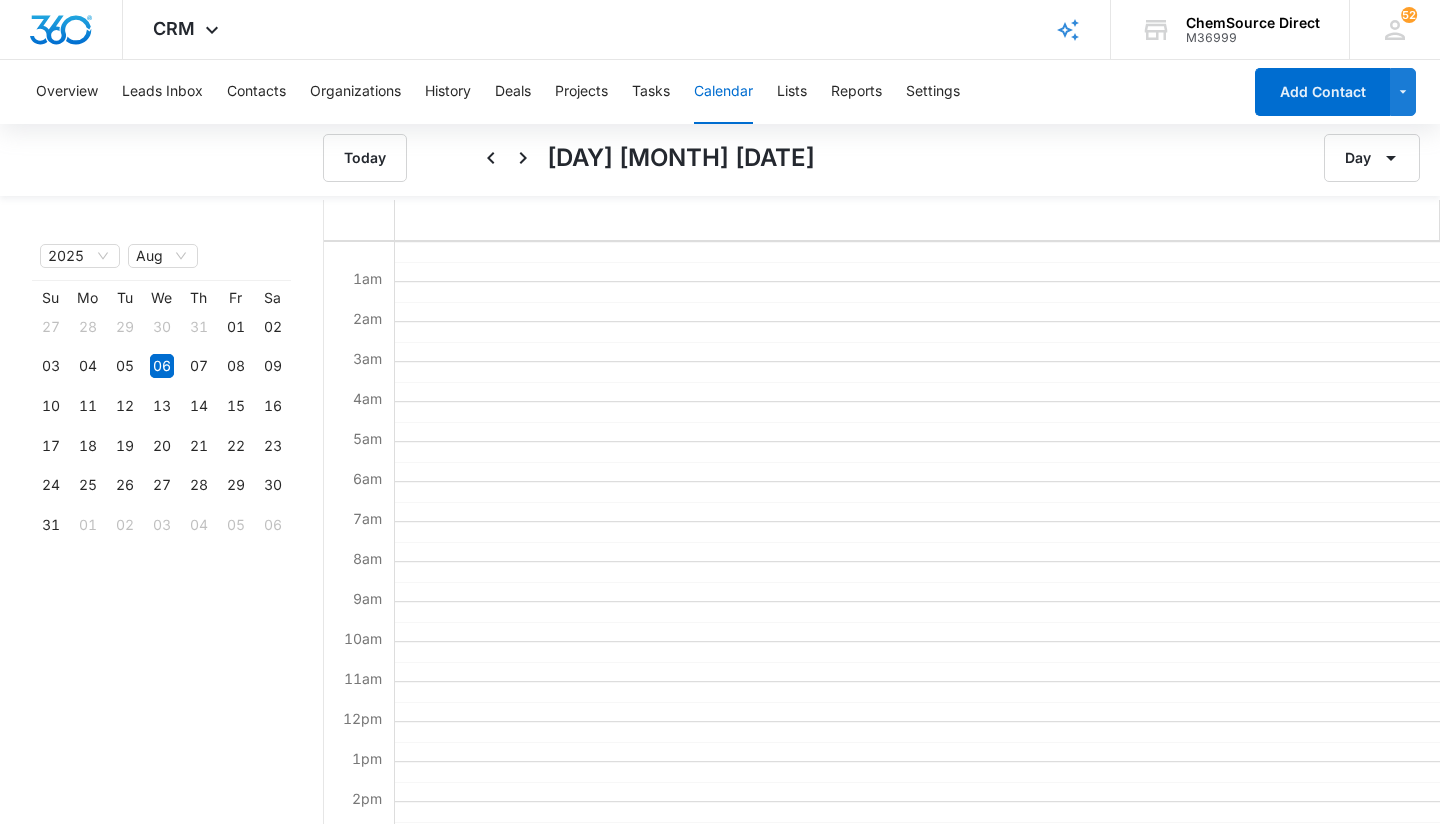 click 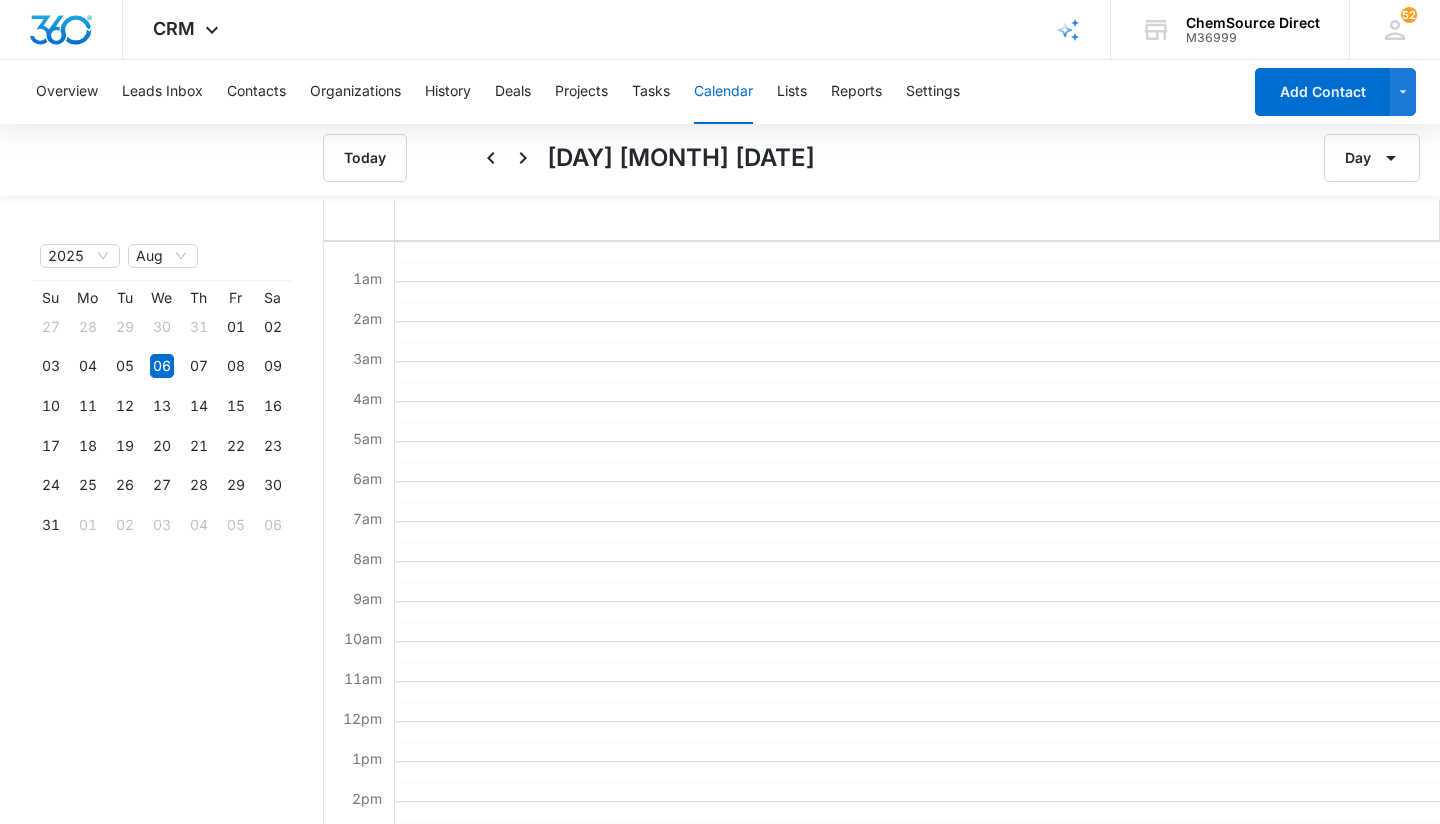 click 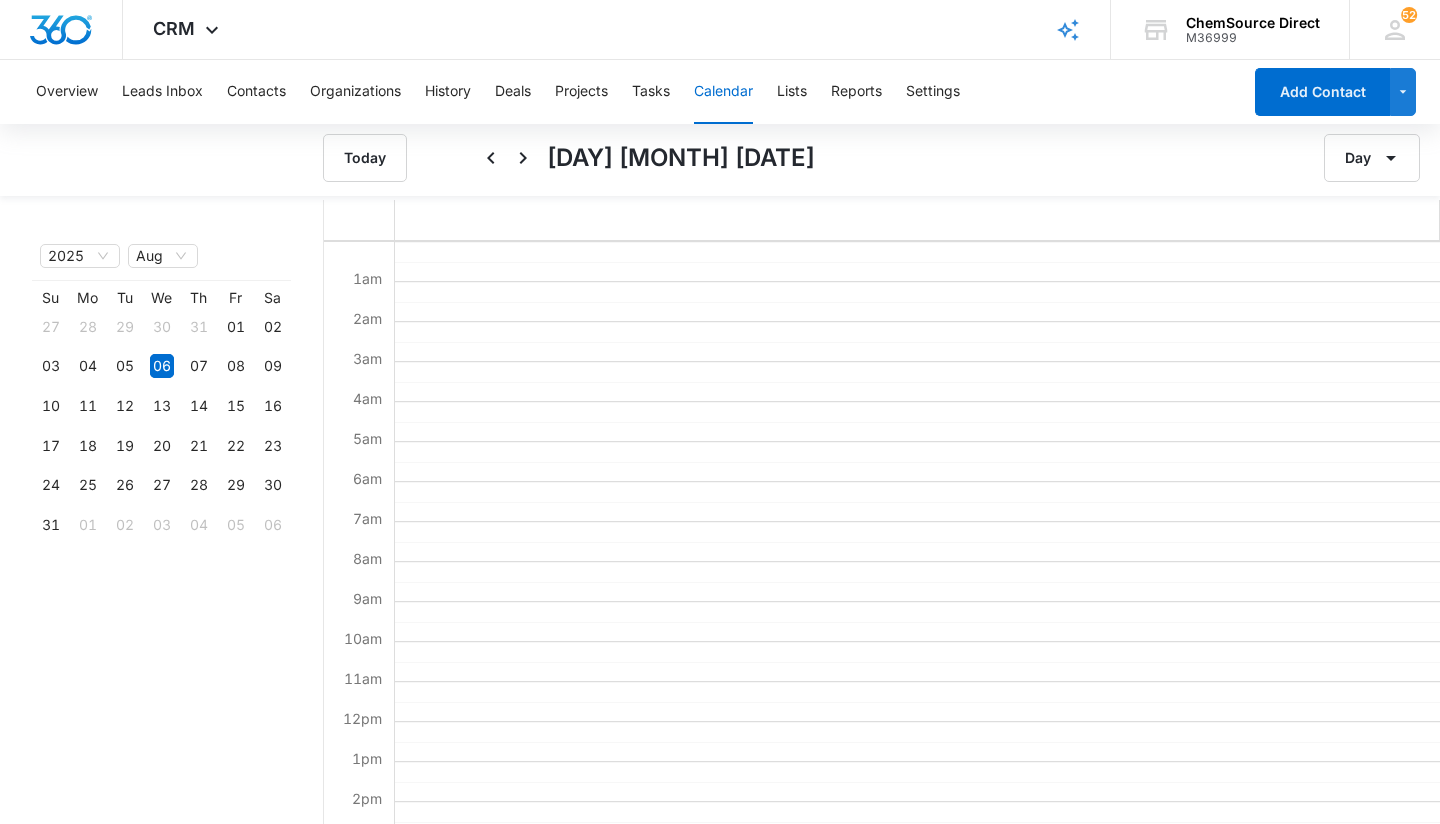 click 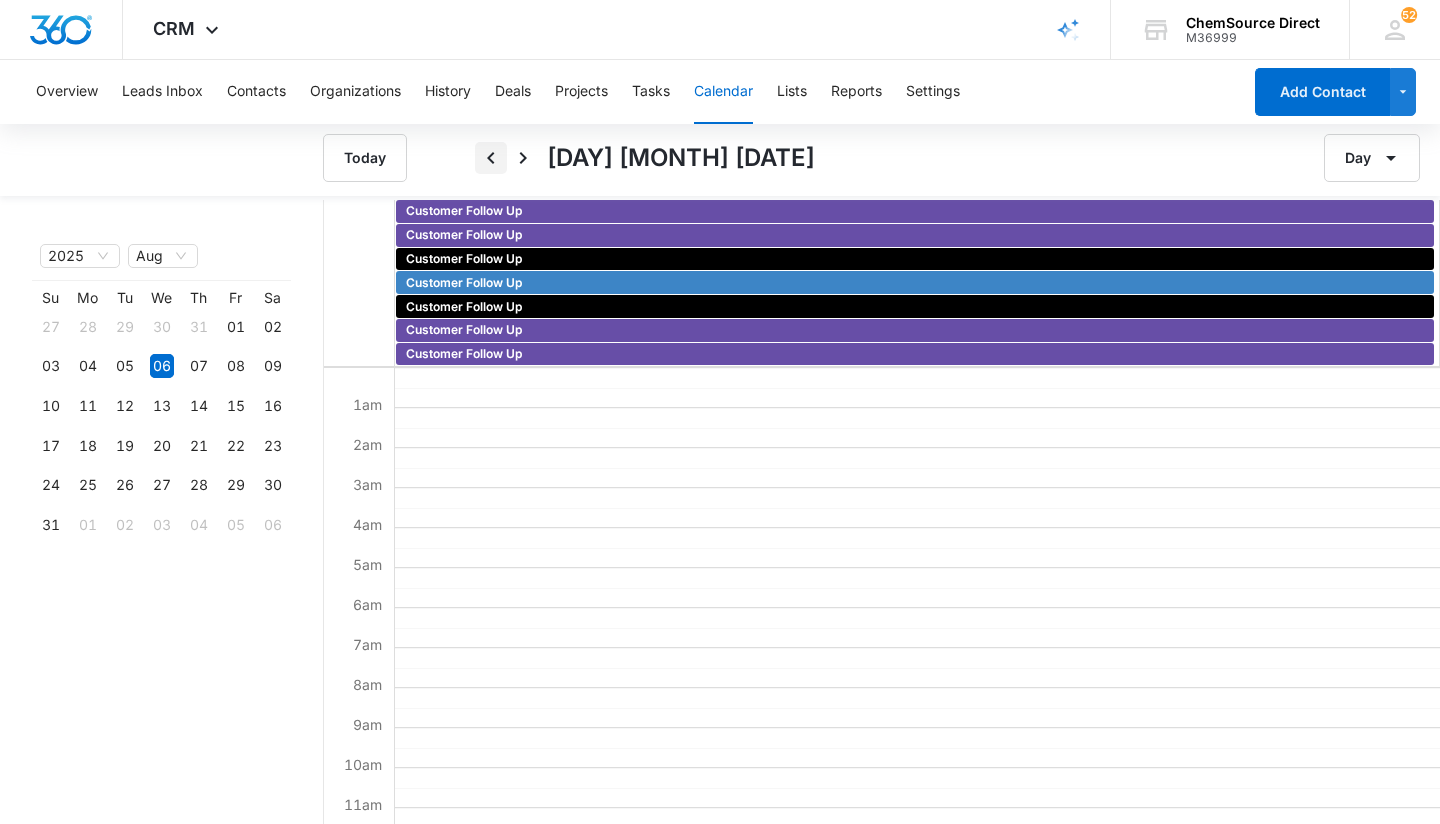 click 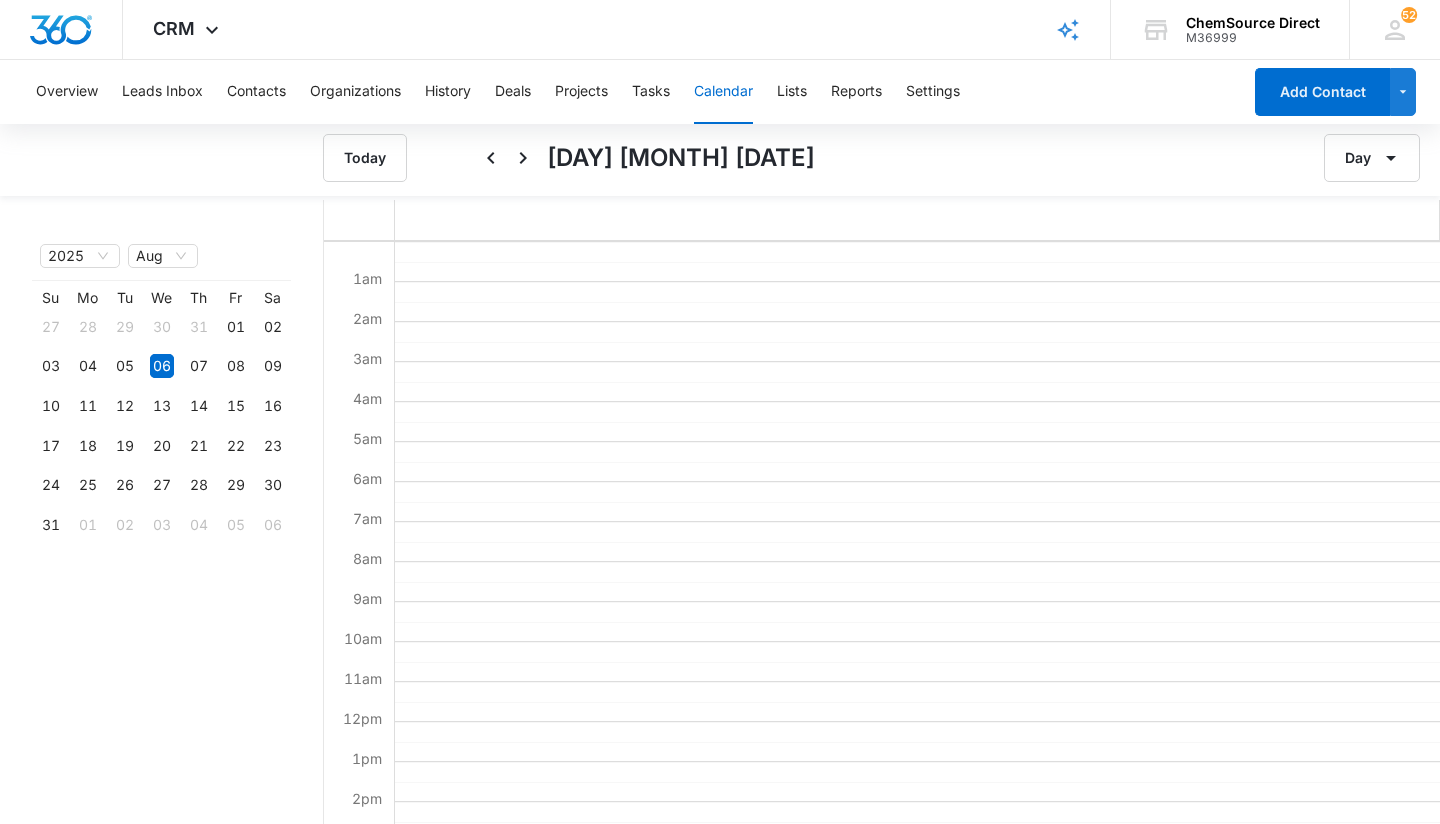 click 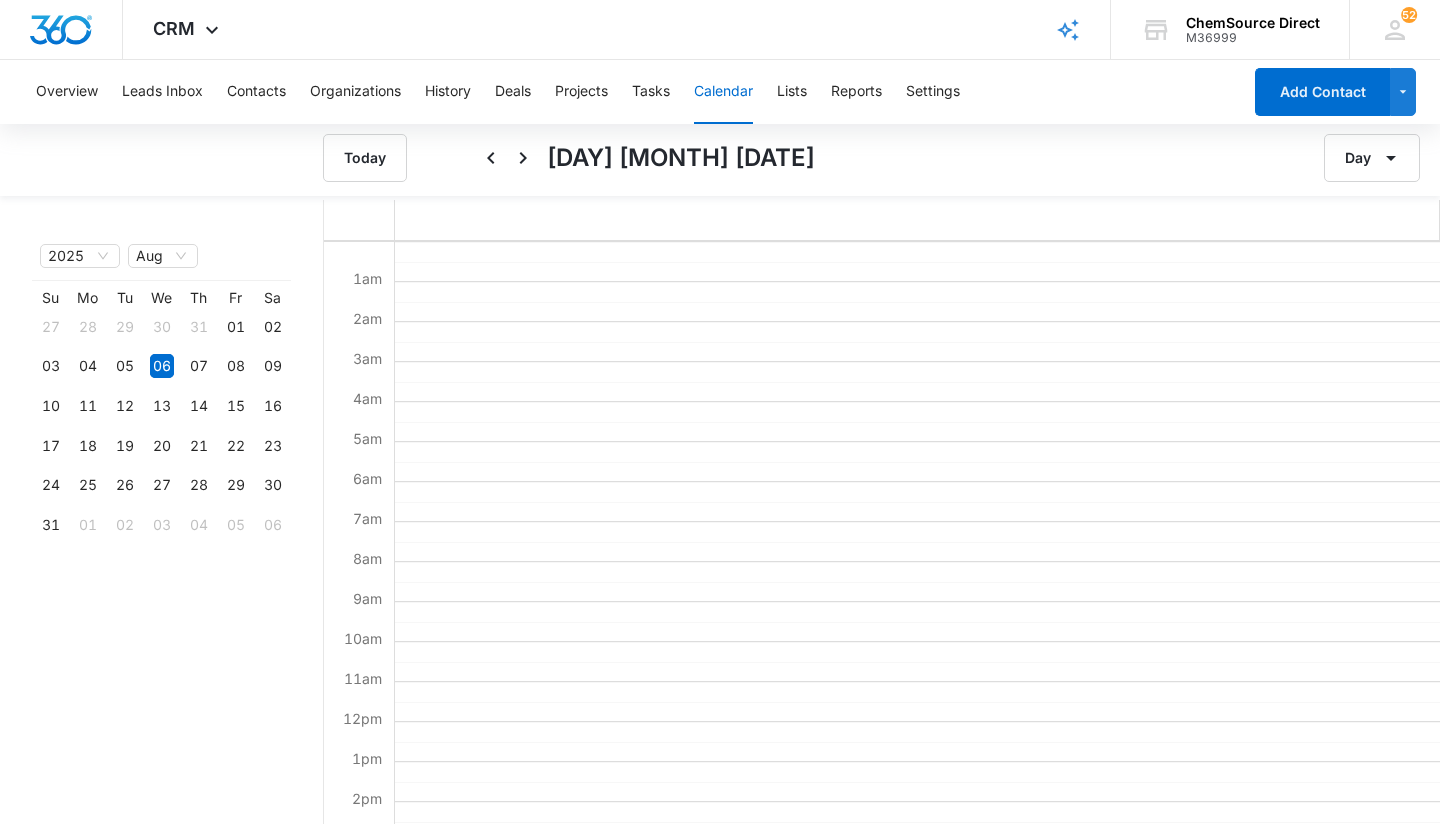 click 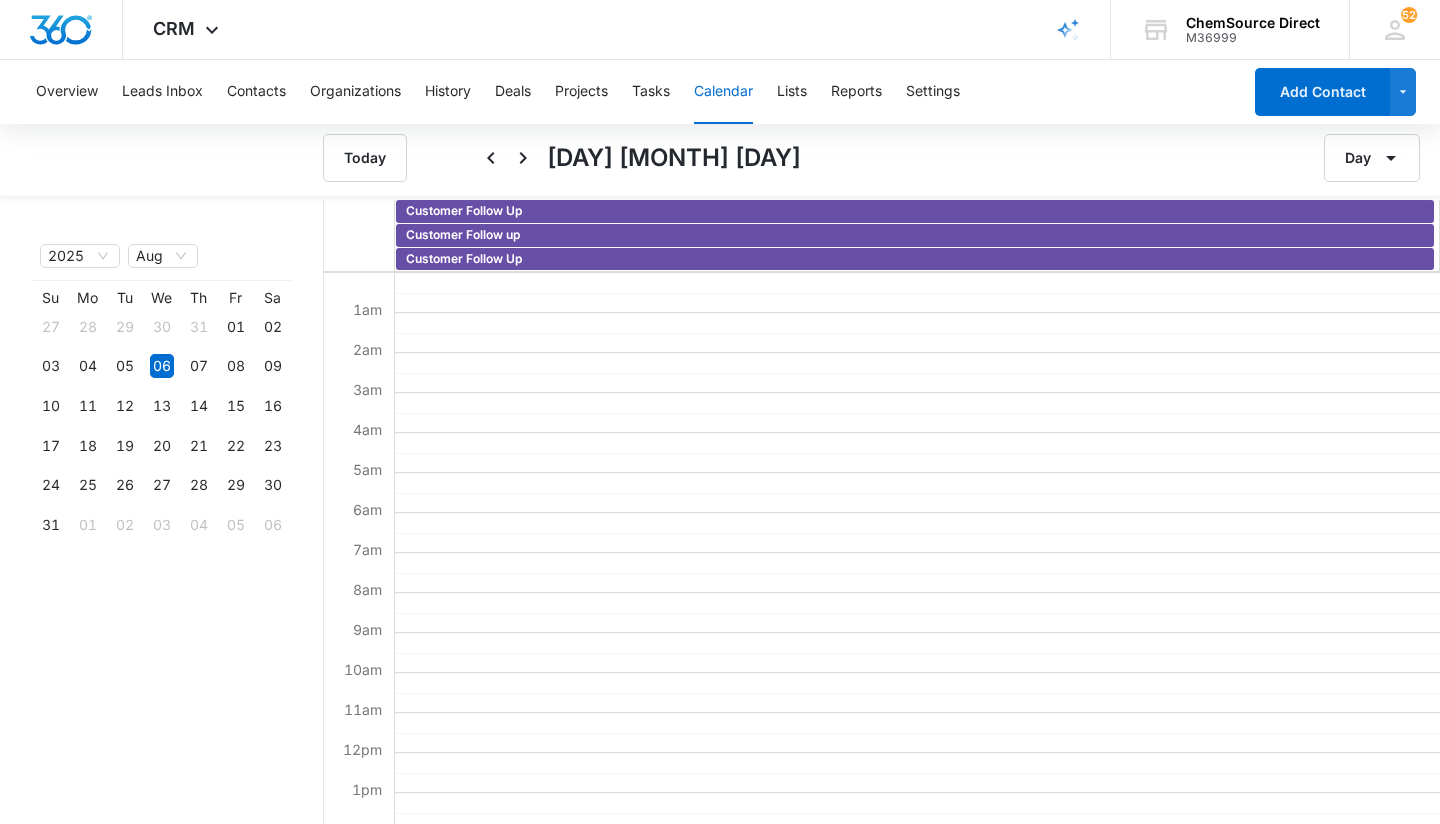 click 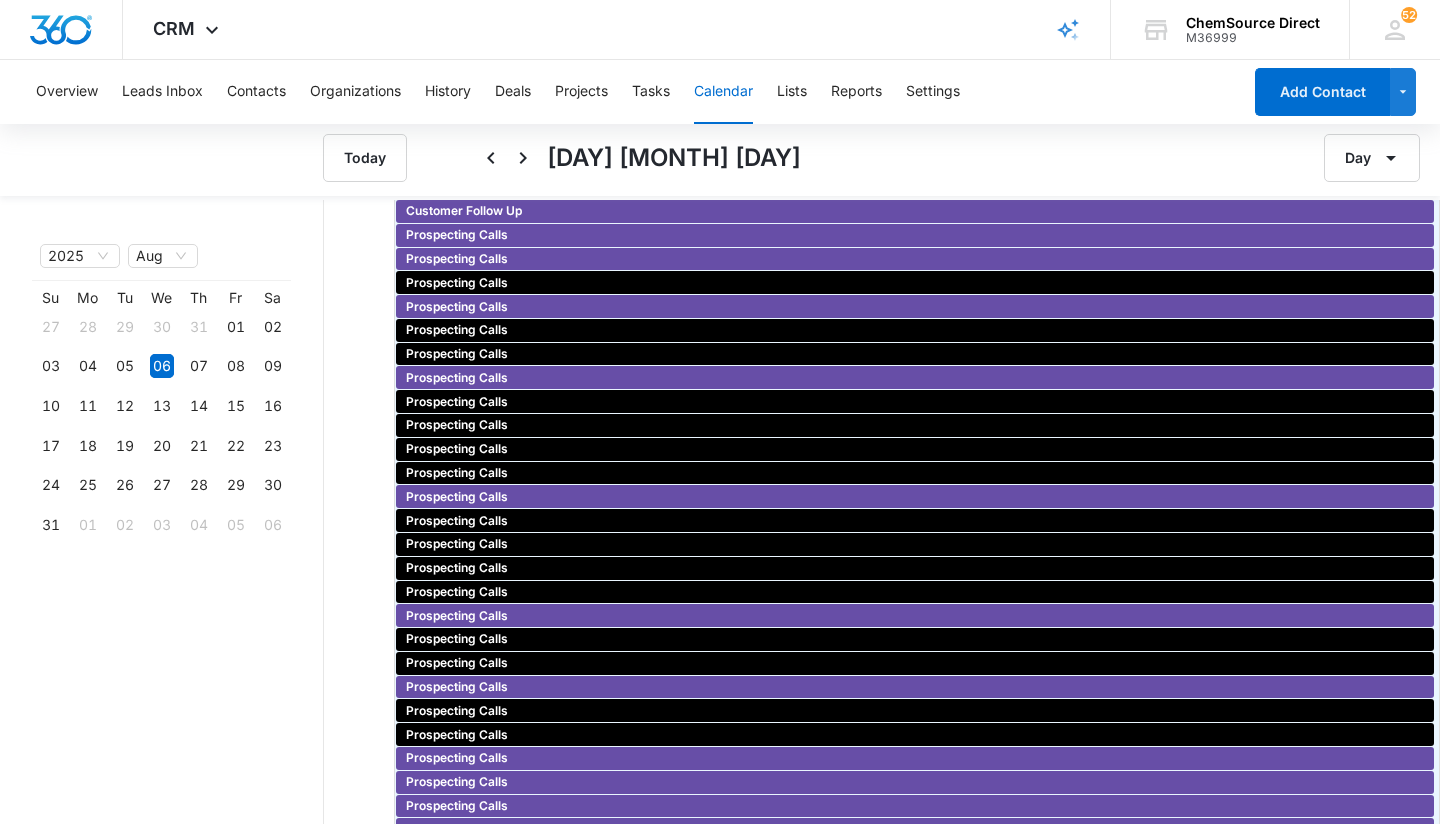 click 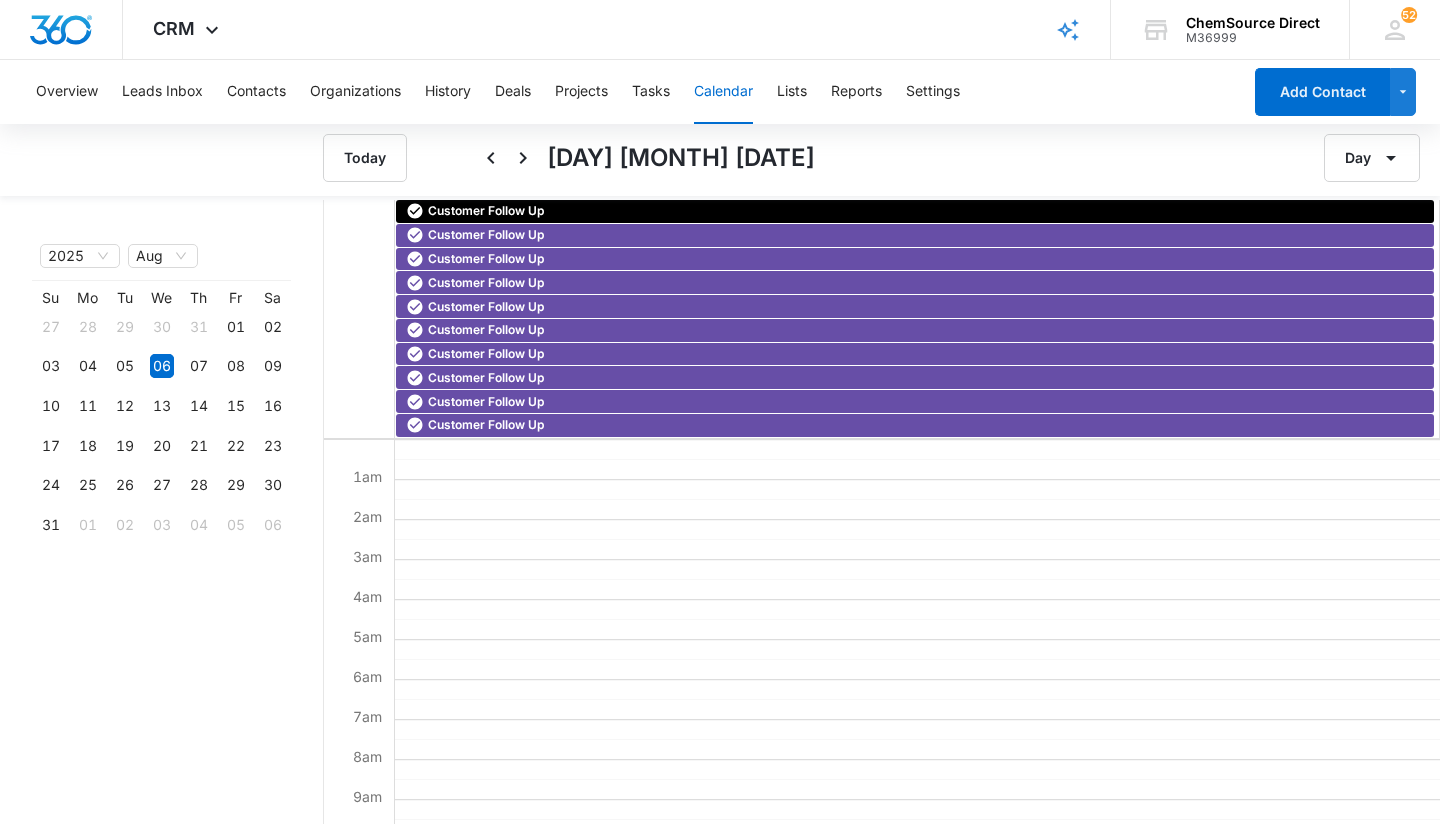 click 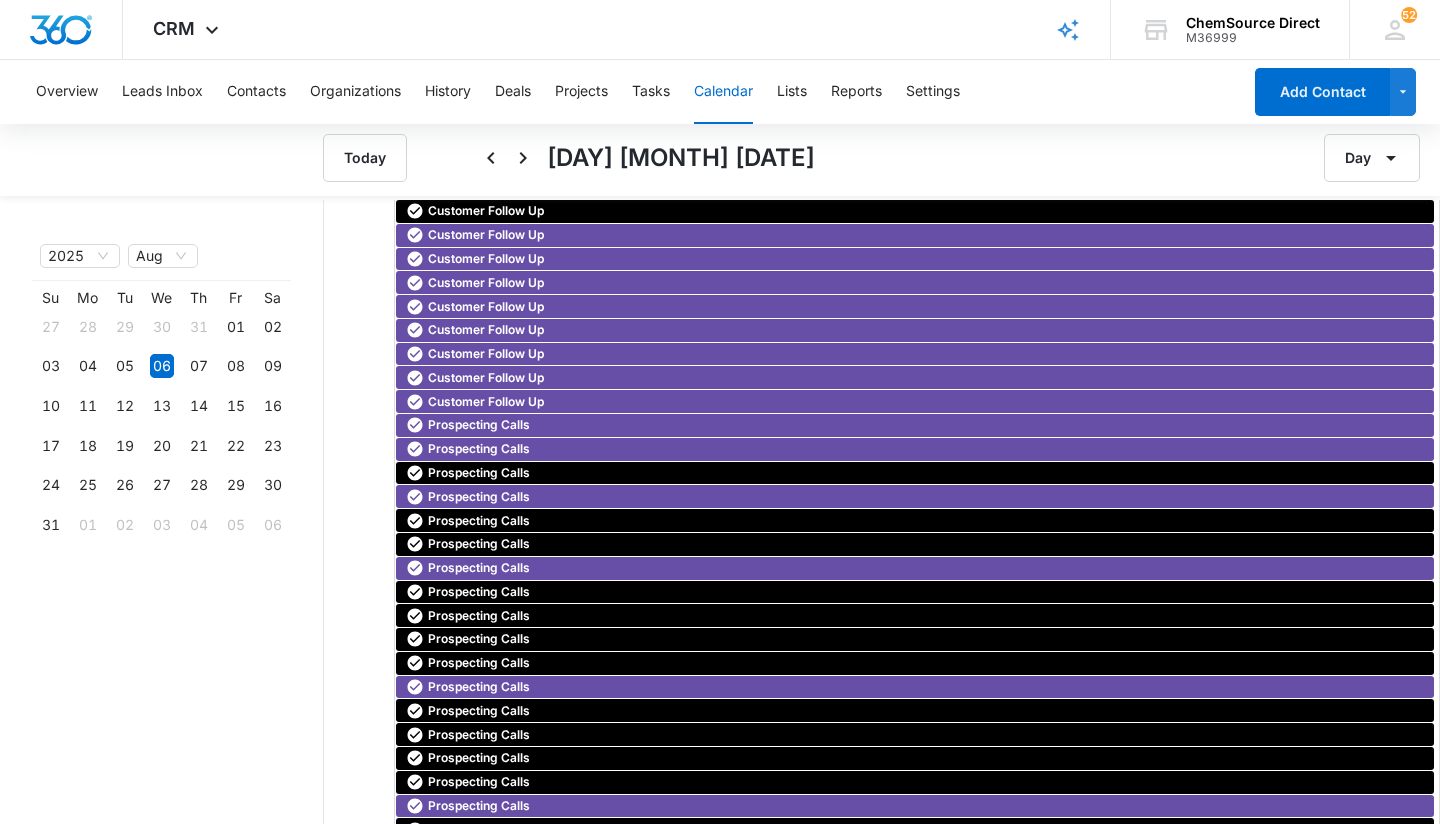 click 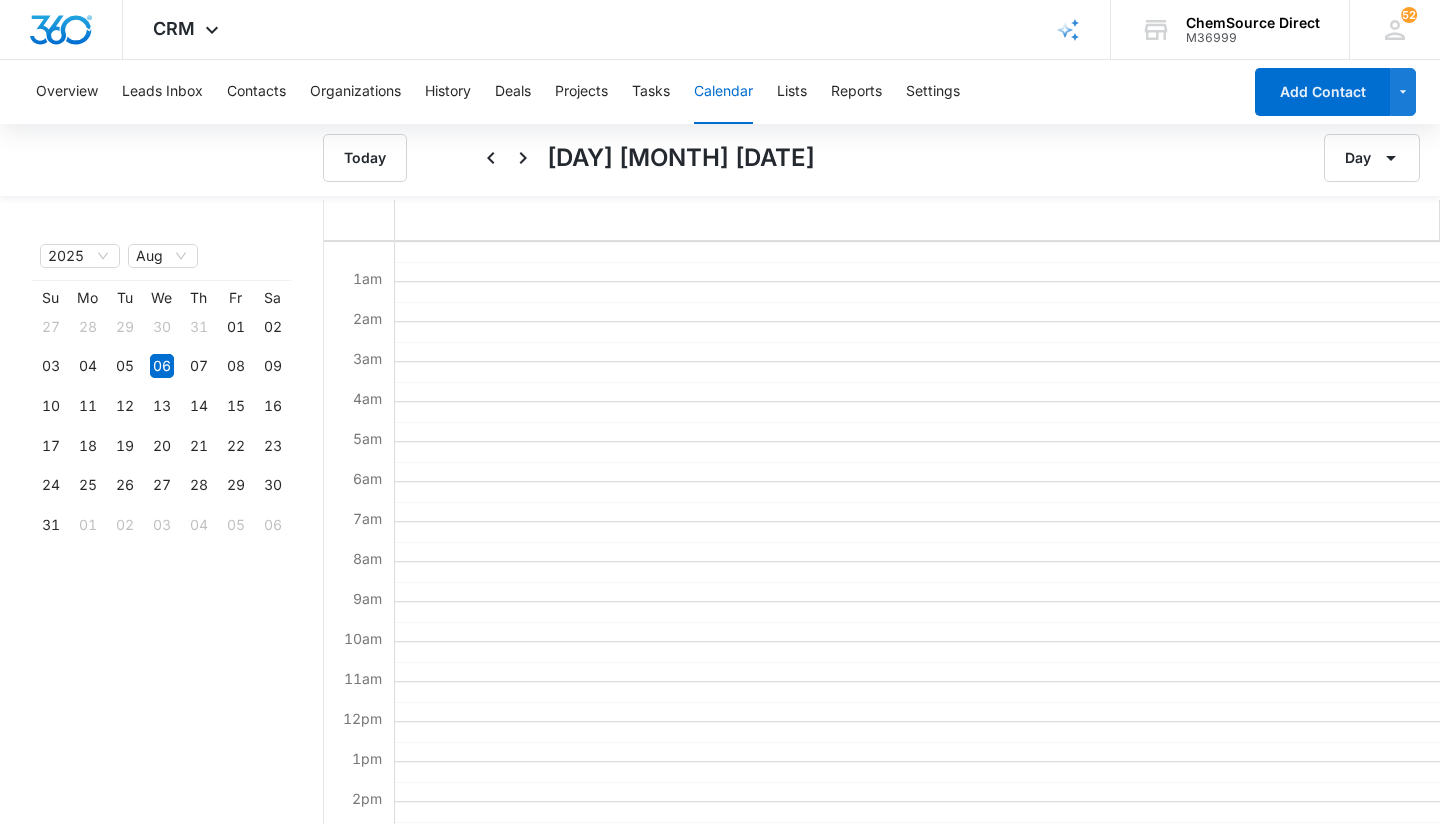click 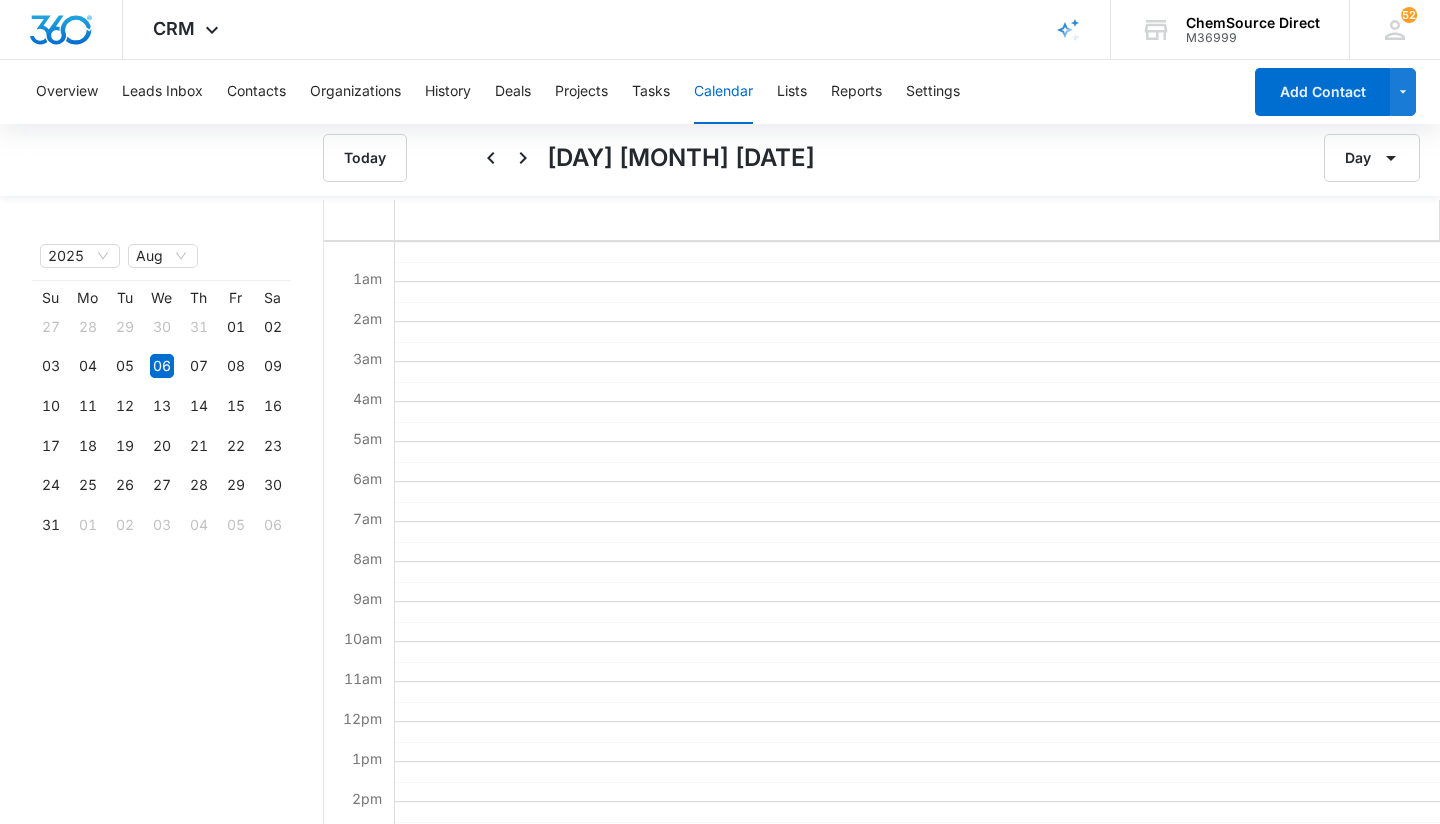click 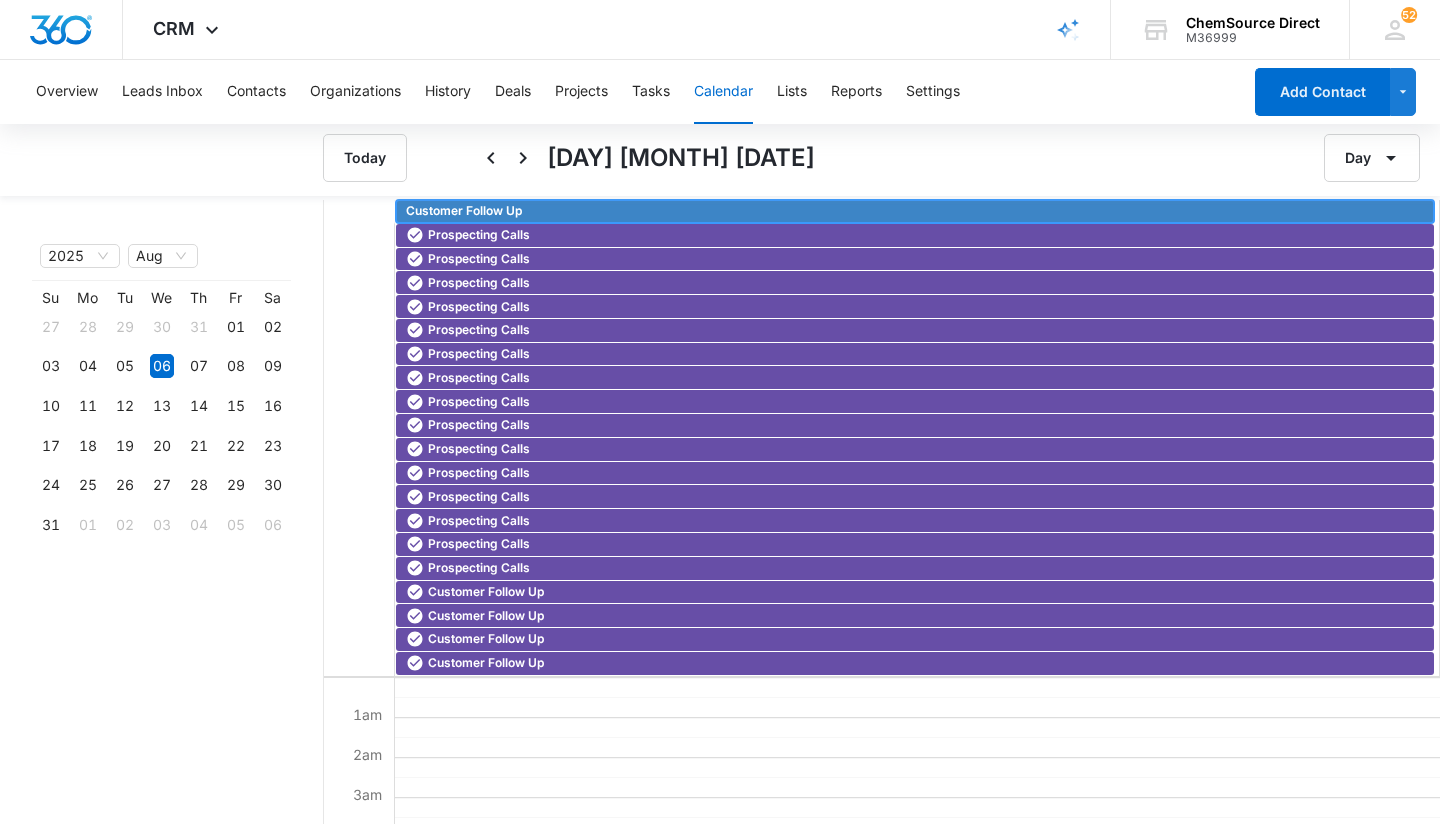click on "Customer Follow Up" at bounding box center (464, 211) 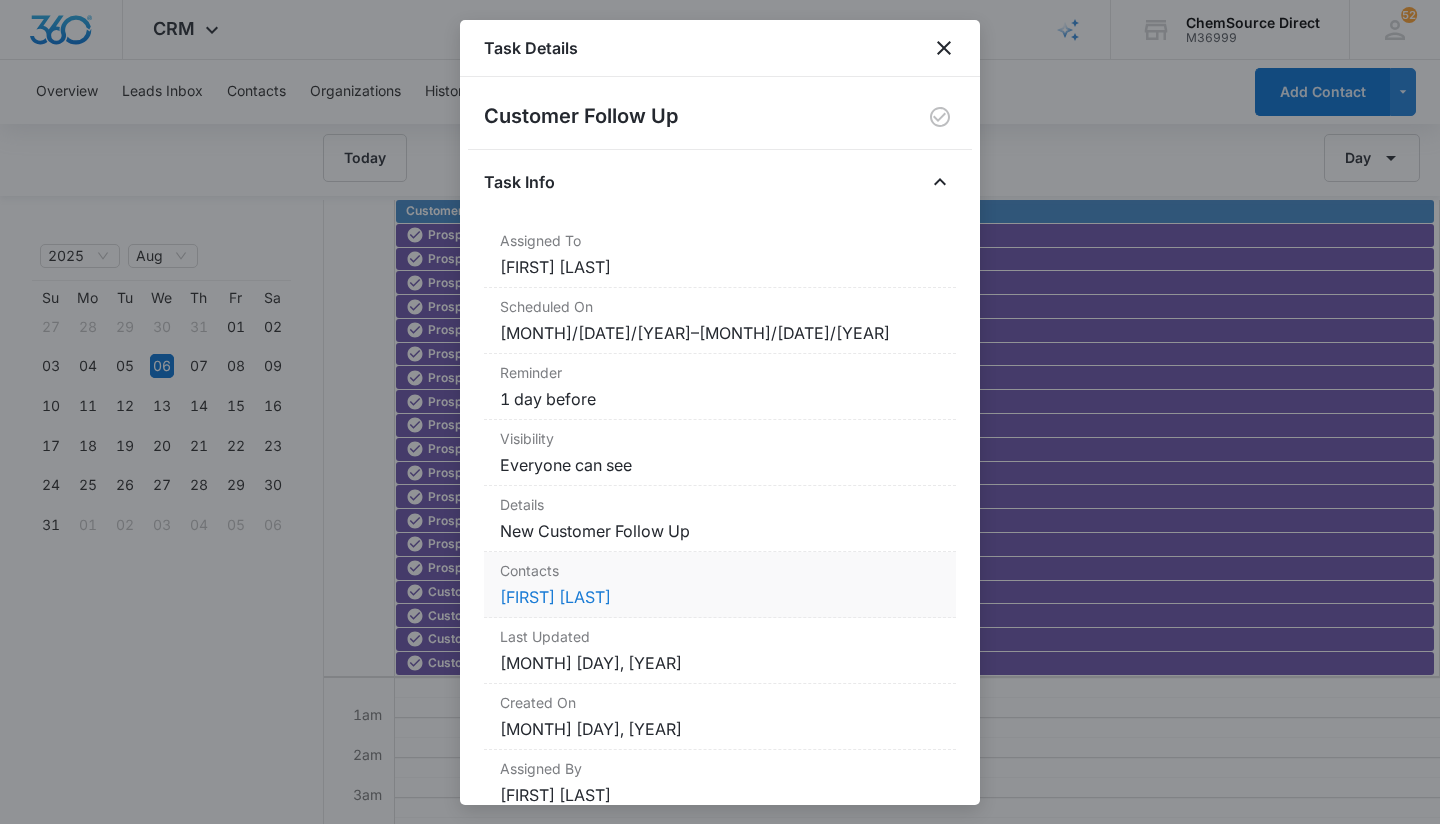 click on "[FIRST] [LAST]" at bounding box center (555, 597) 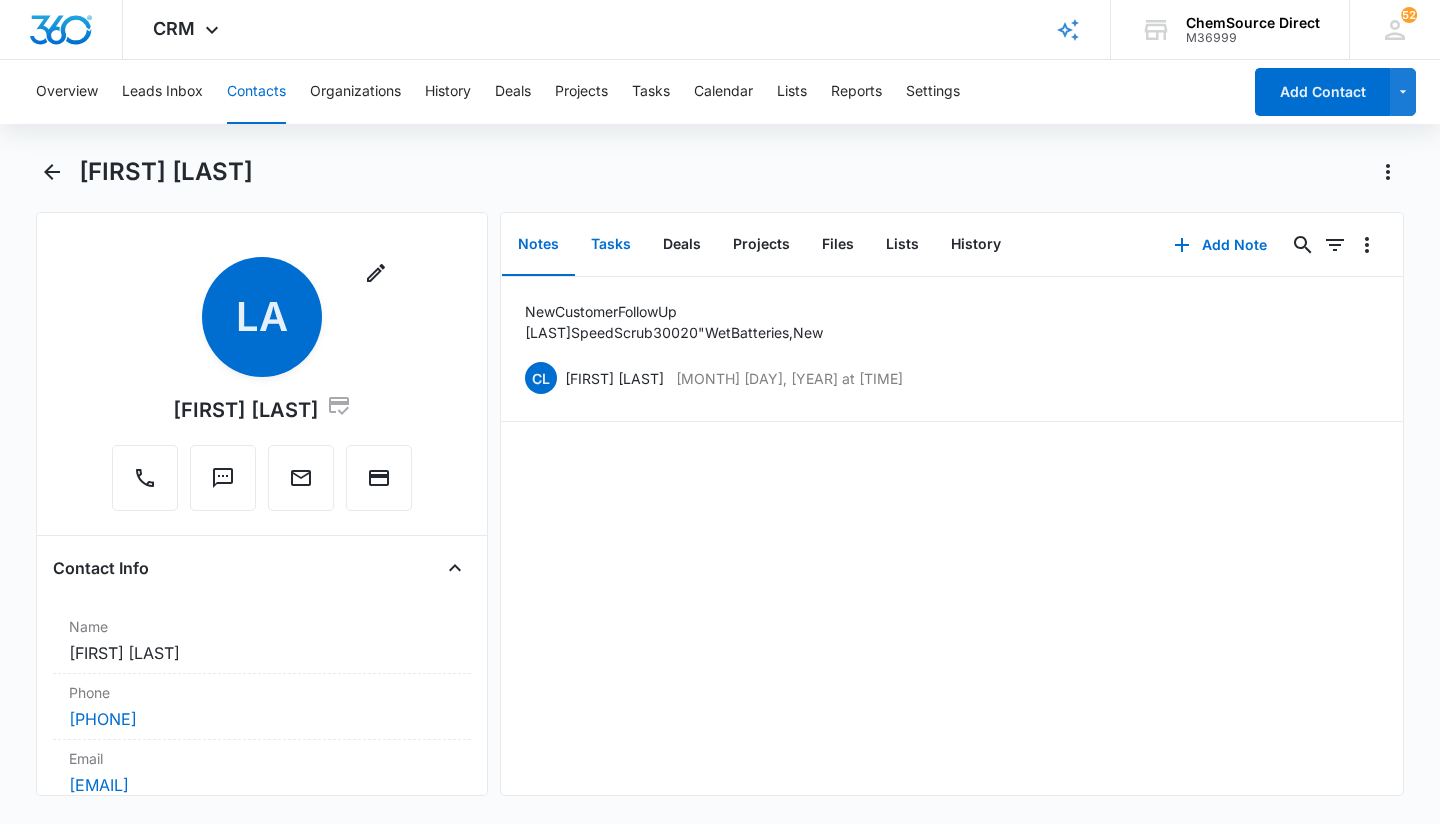 click on "Tasks" at bounding box center [611, 245] 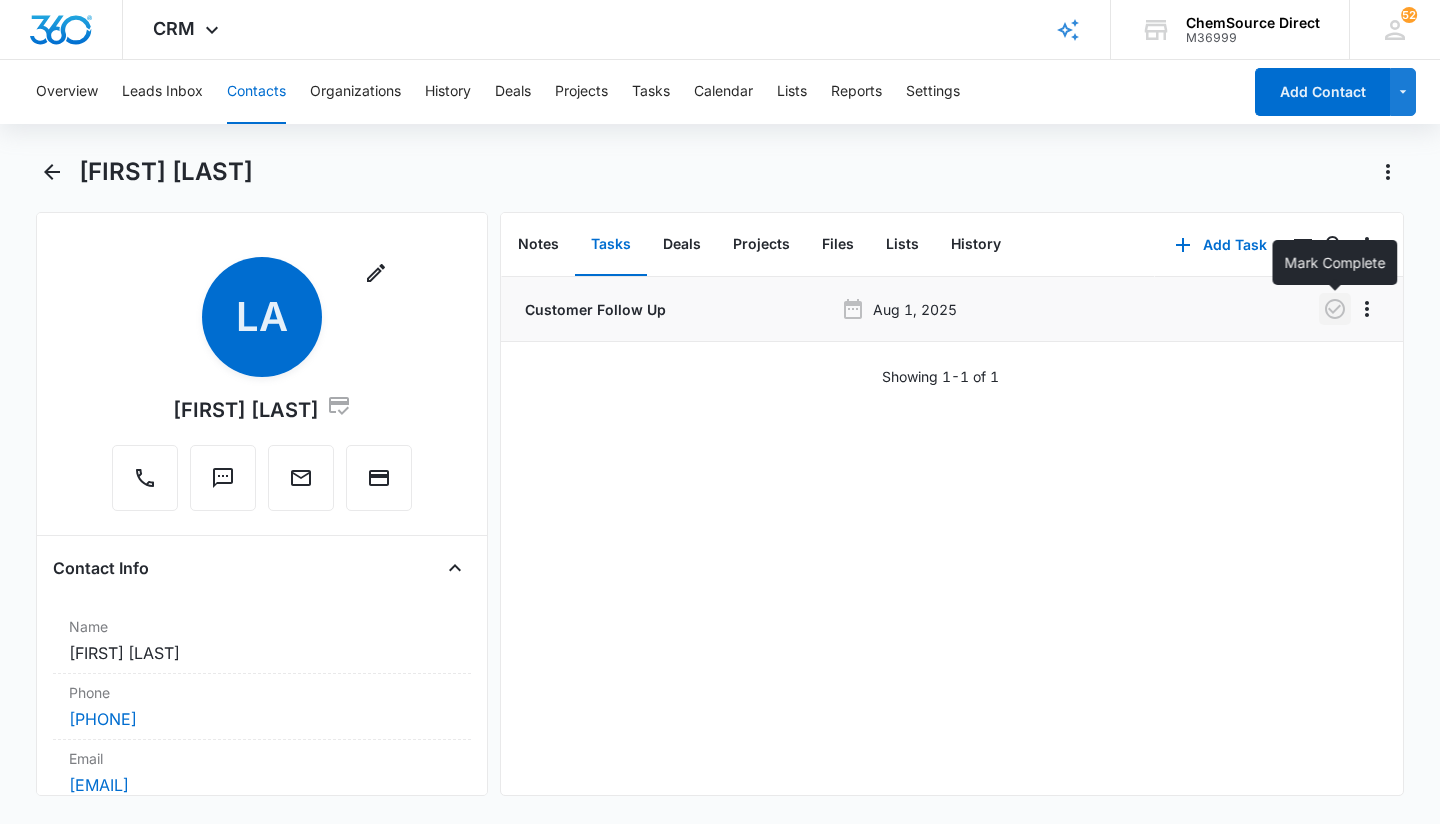 click 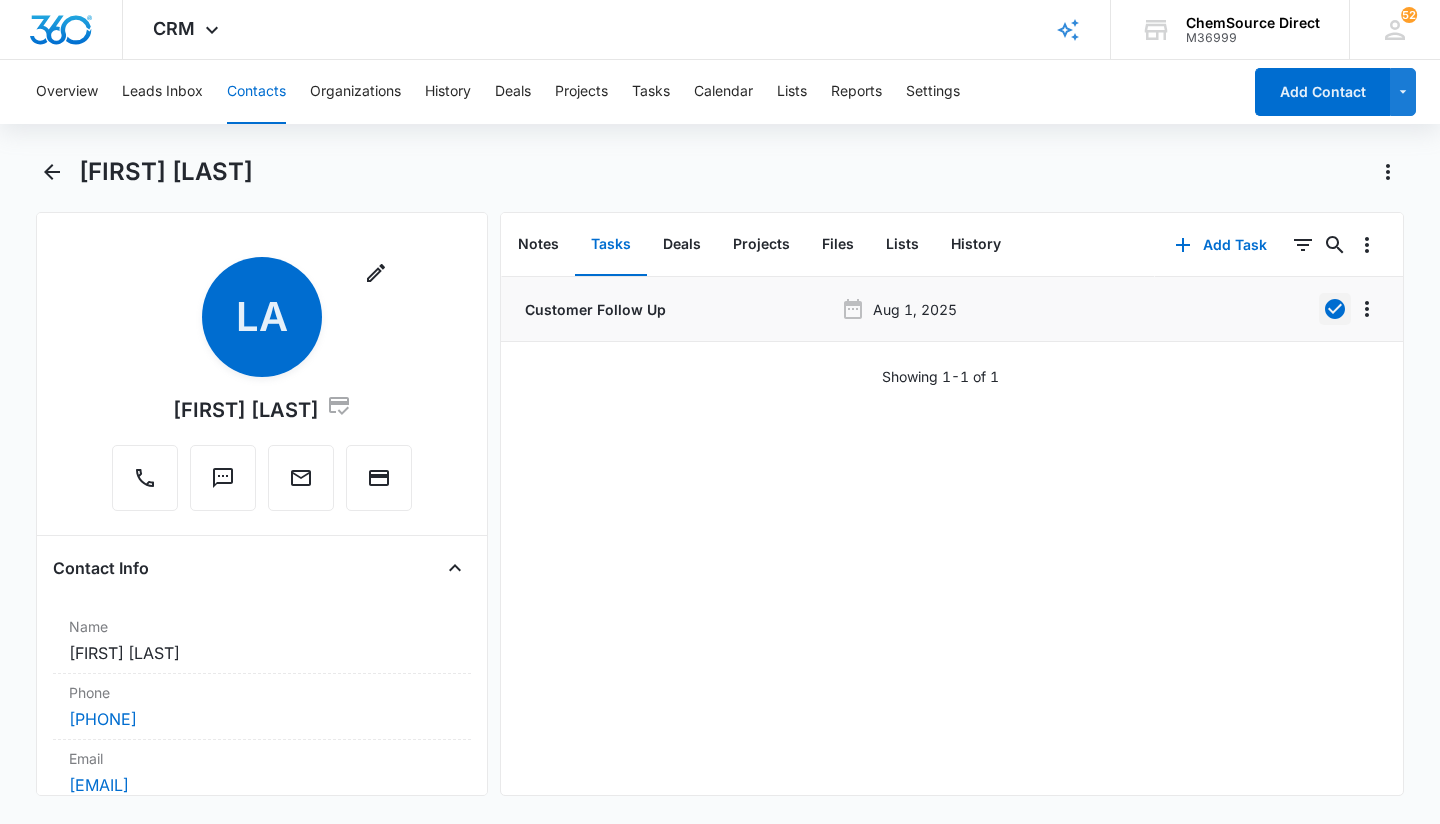 click on "Customer Follow Up" at bounding box center [593, 309] 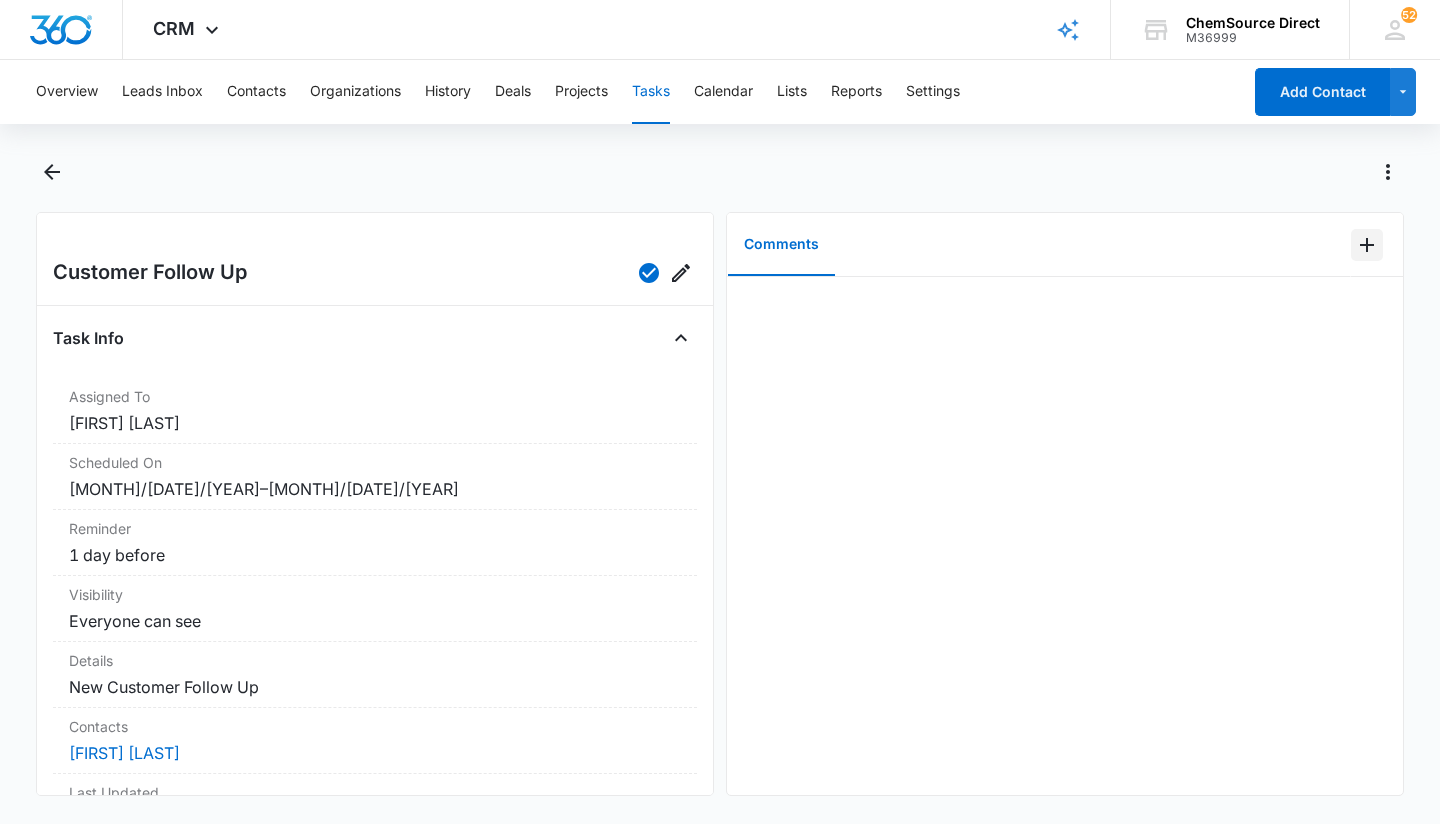 click 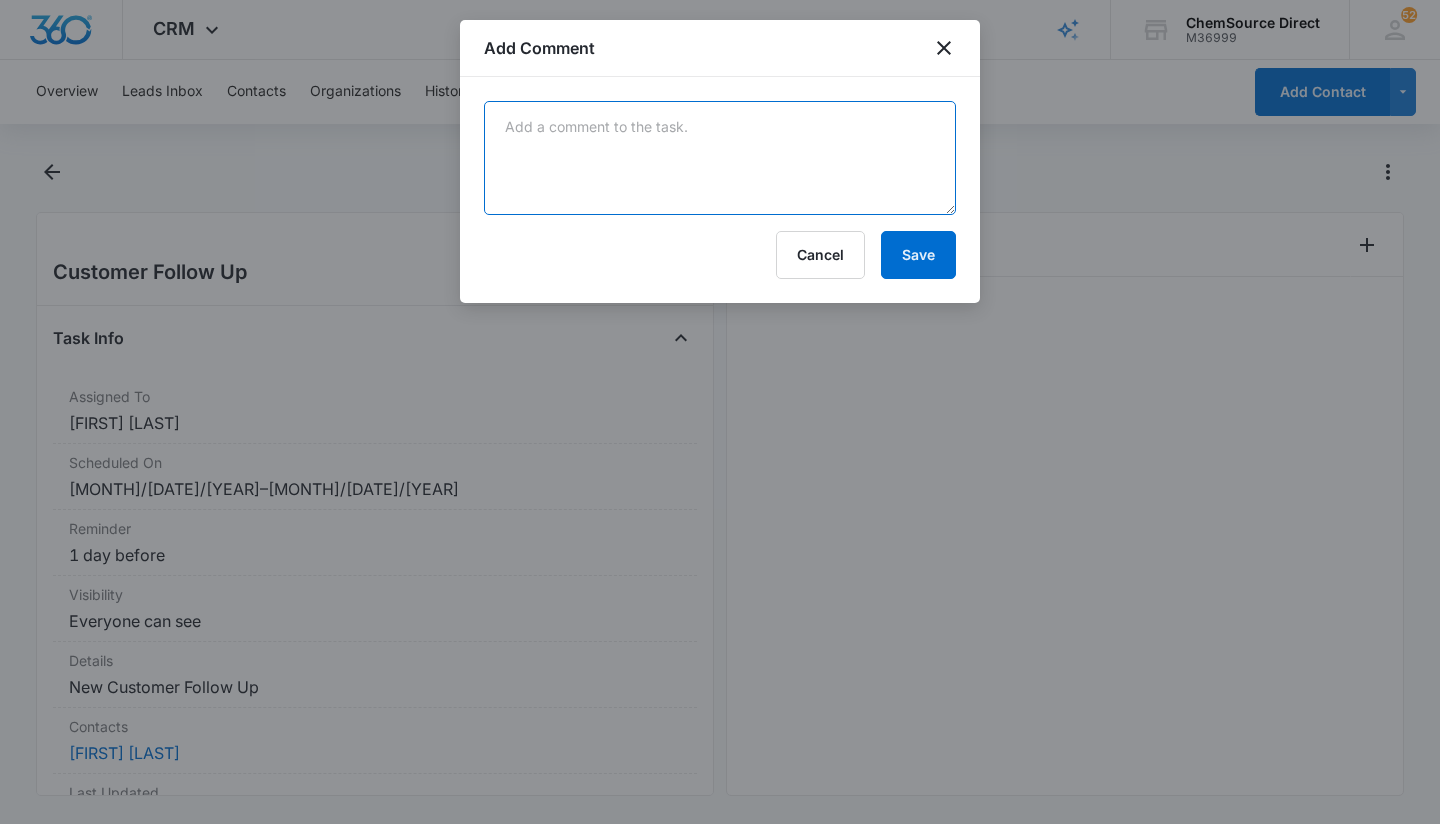 click at bounding box center (720, 158) 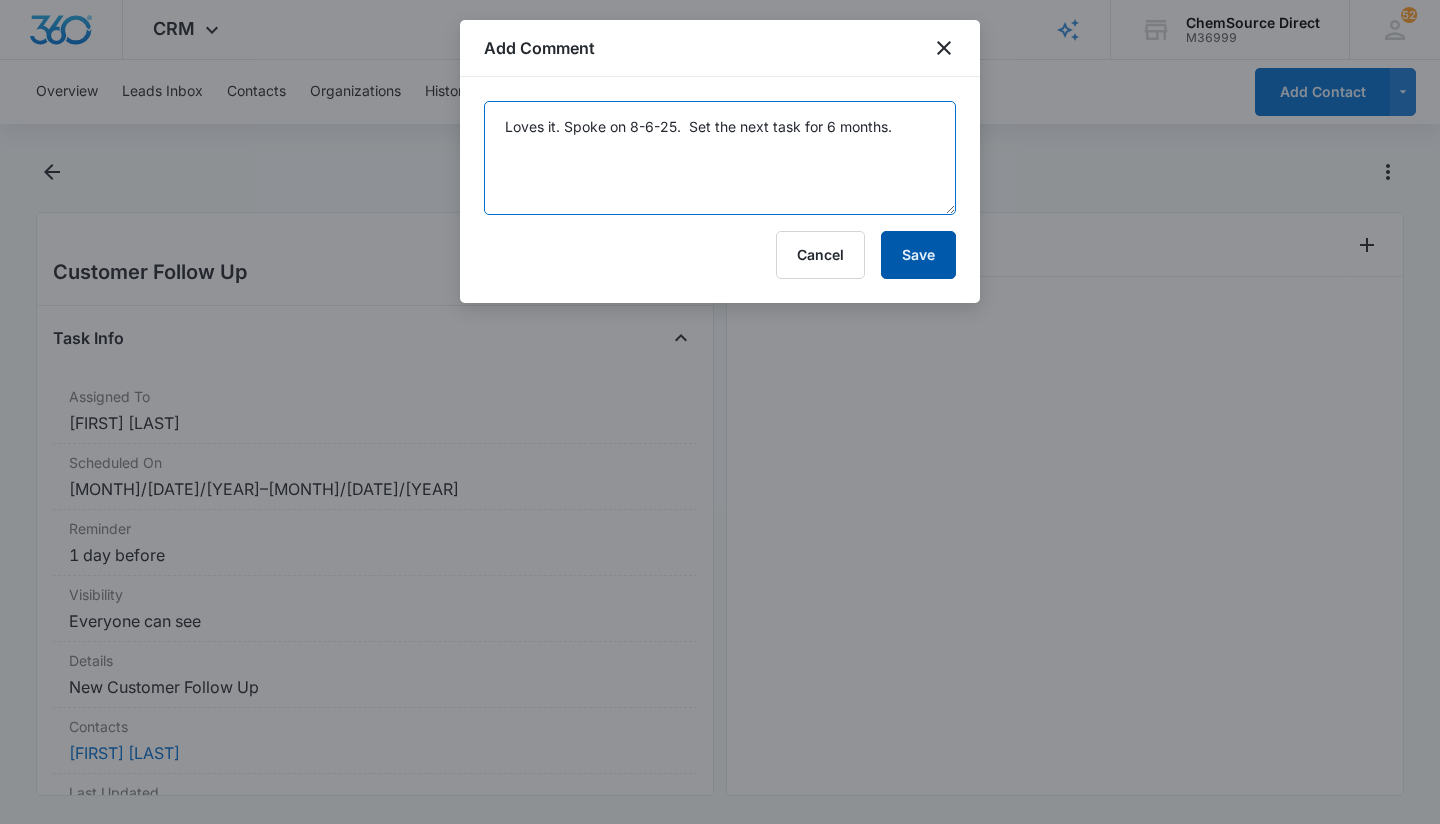 type on "Loves it. Spoke on 8-6-25.  Set the next task for 6 months." 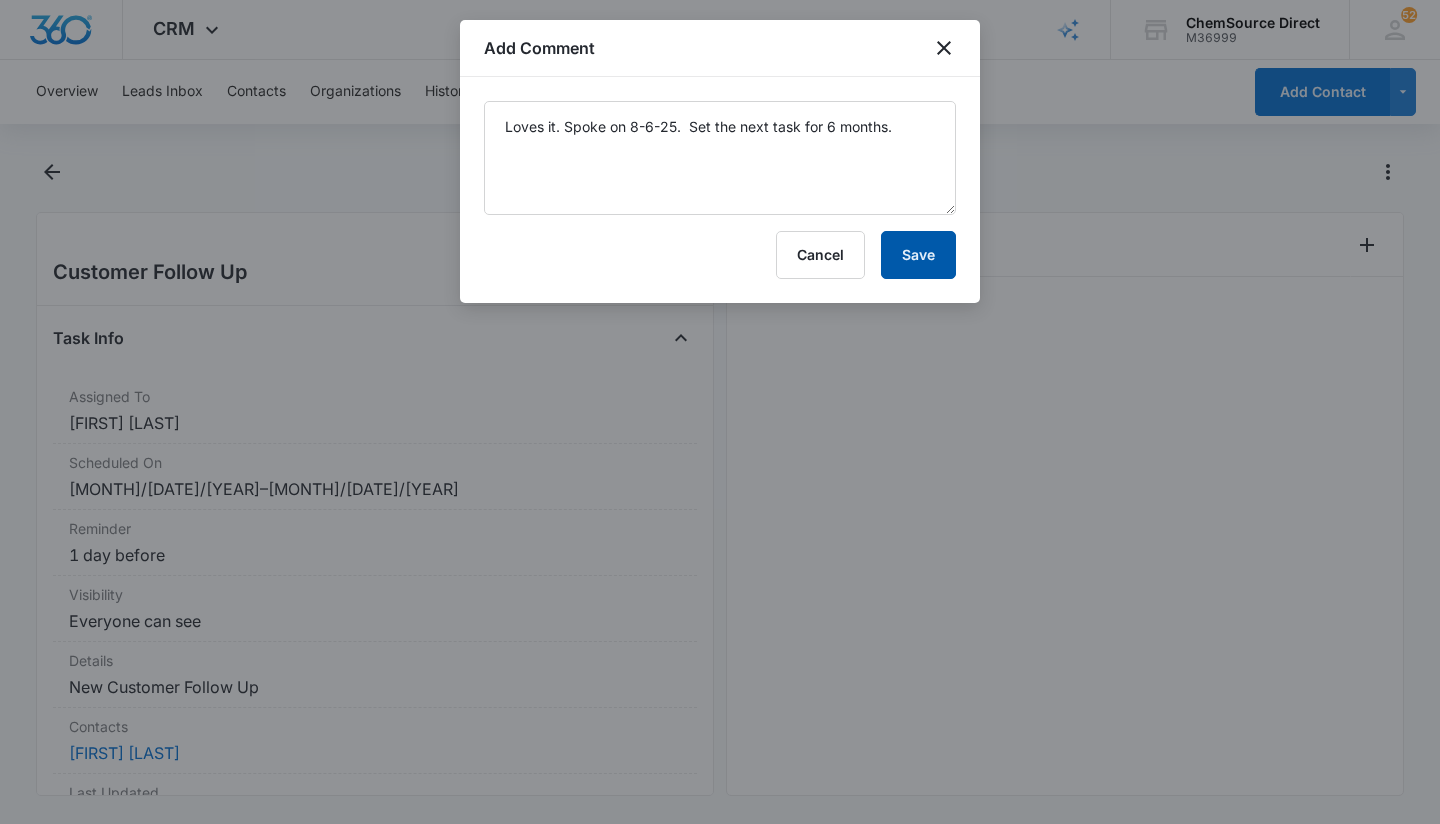 click on "Save" at bounding box center [918, 255] 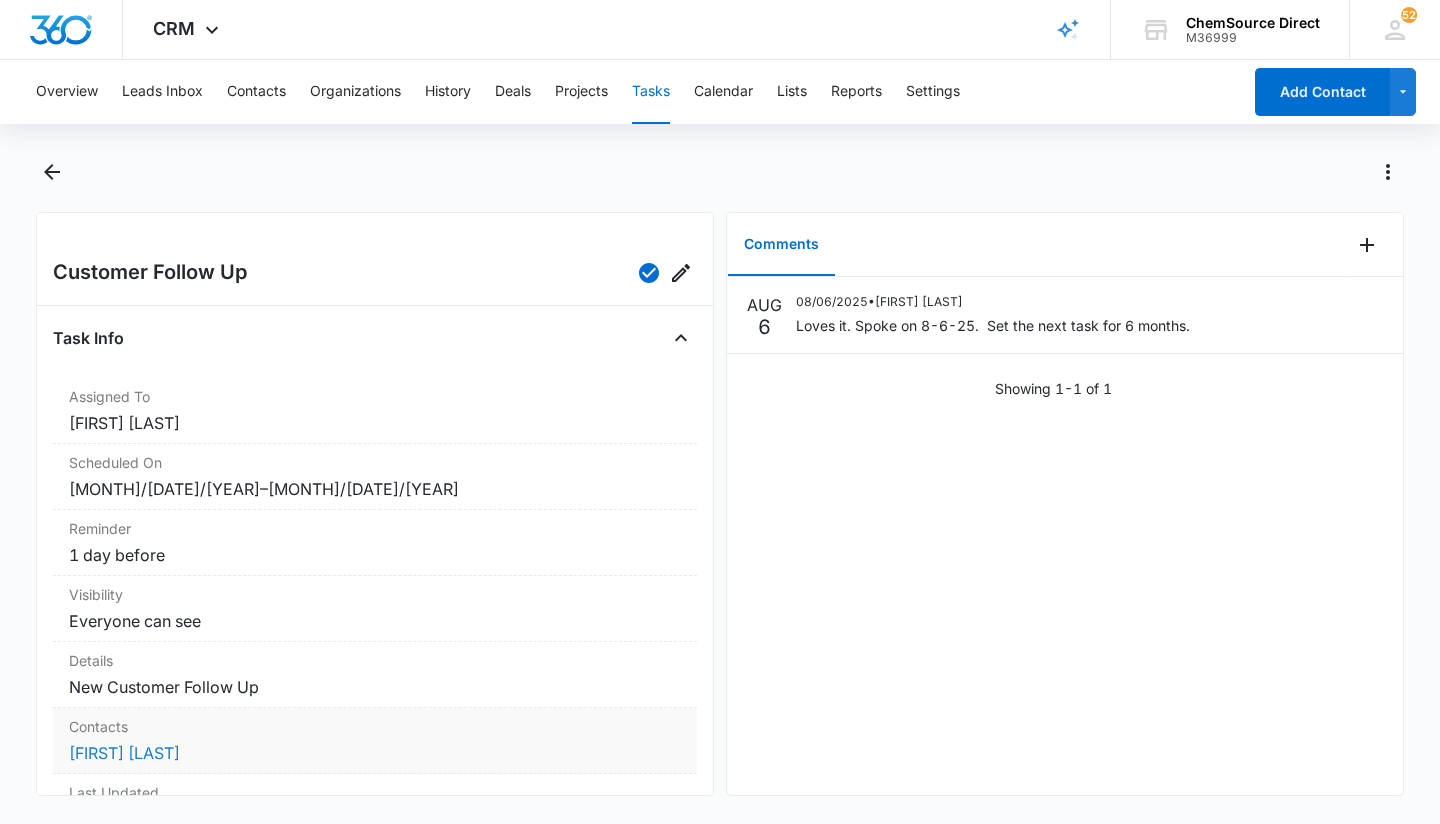click on "[FIRST] [LAST]" at bounding box center (124, 753) 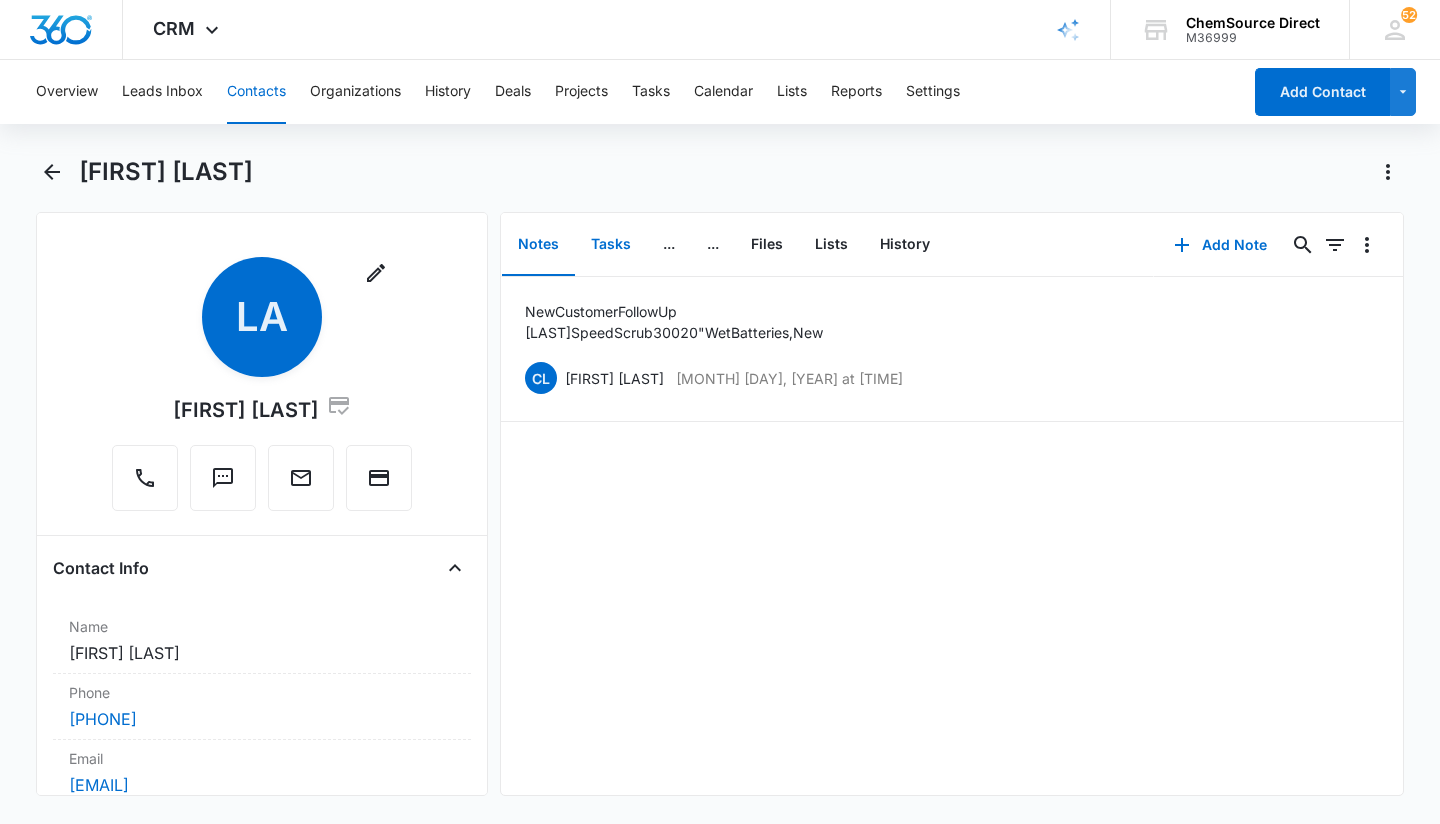 click on "Tasks" at bounding box center [611, 245] 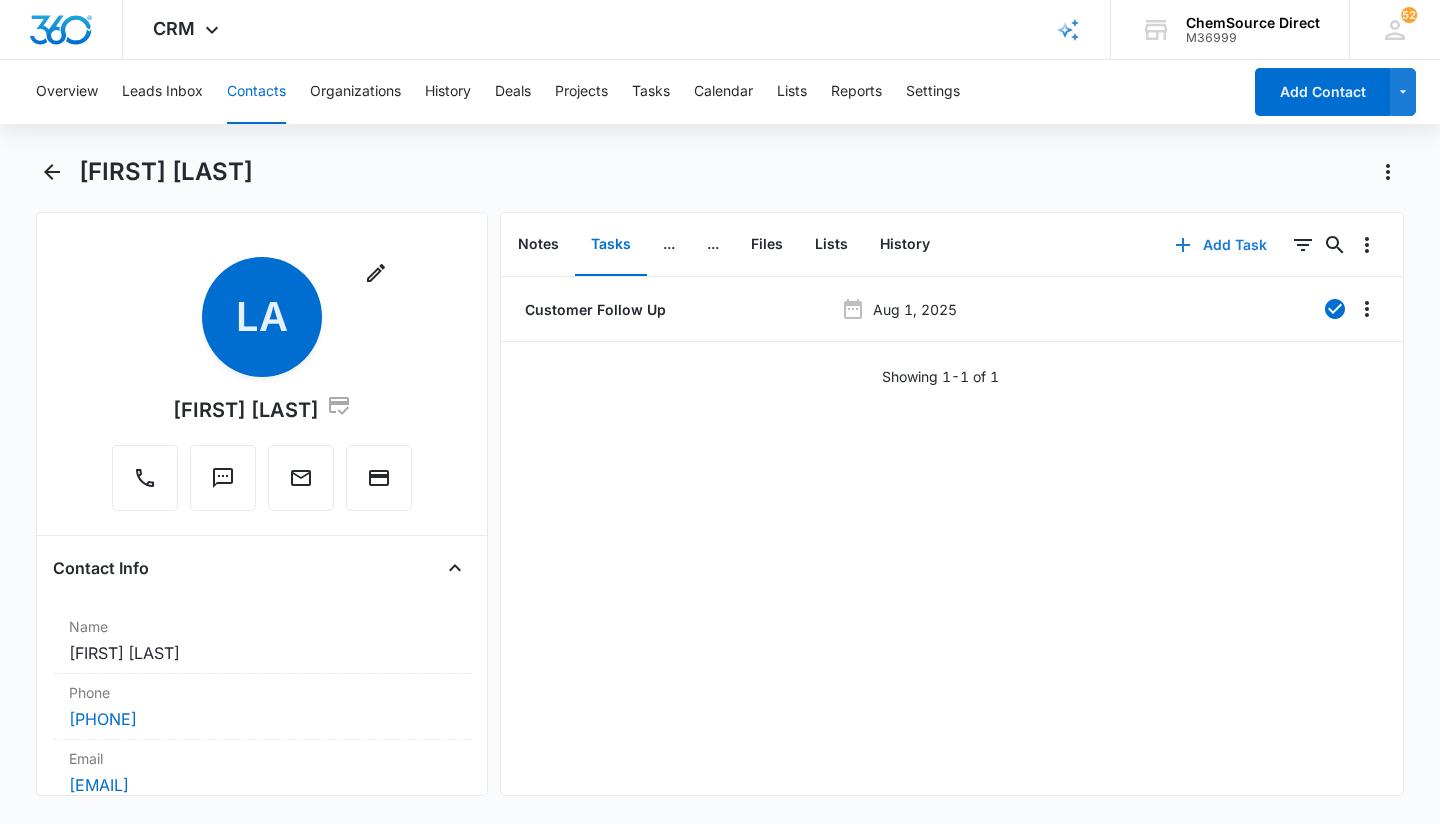 click on "Add Task" at bounding box center [1221, 245] 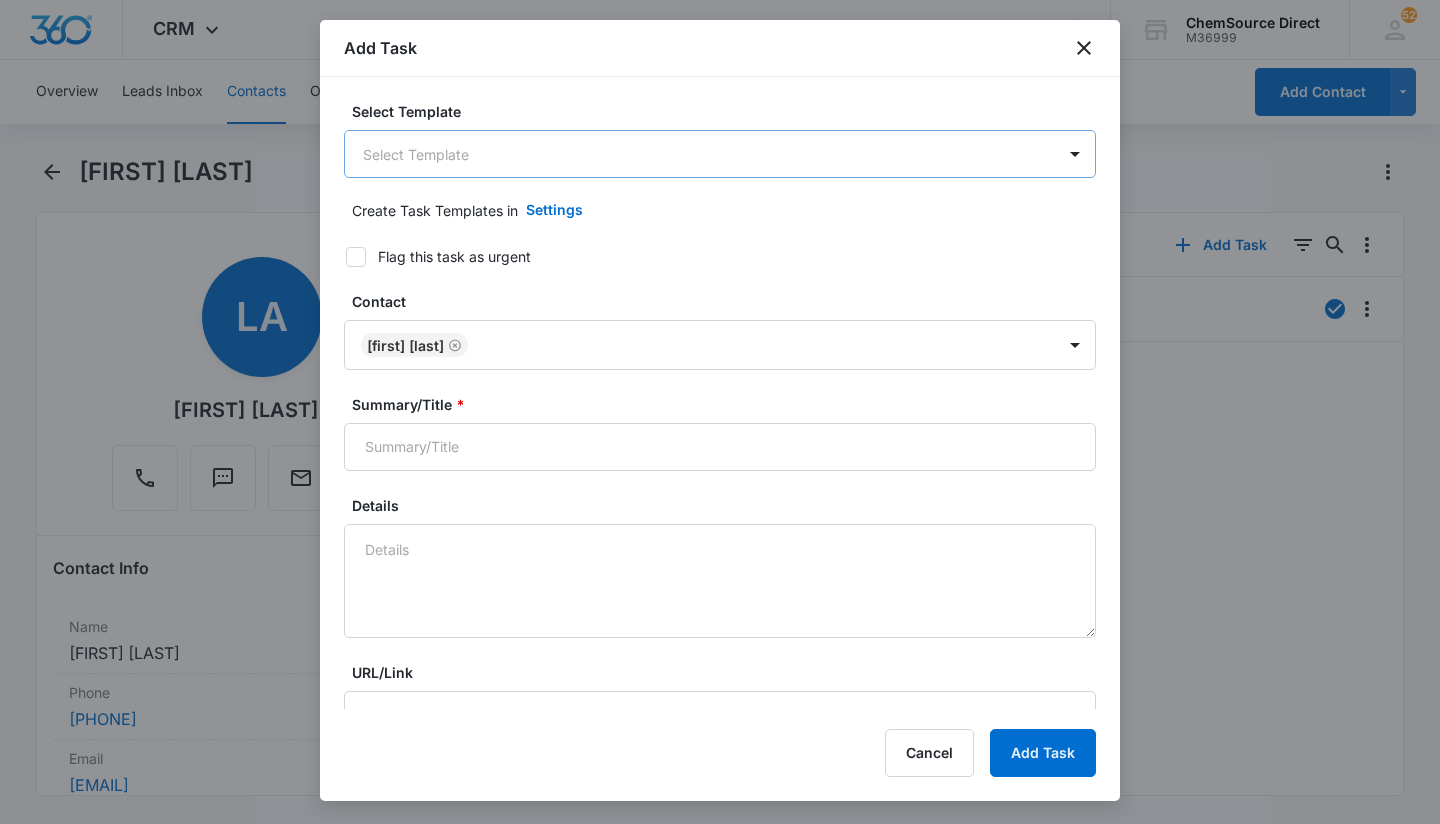 click on "CRM Apps Reputation Forms CRM Email Social Payments POS Content Ads Intelligence Files Brand Settings ChemSource Direct M36999 Your Accounts View All 52 SW [FIRST] [LAST] [EMAIL] My Profile 52 Notifications Support Logout Terms & Conditions • Privacy Policy Overview Leads Inbox Contacts Organizations History Deals Projects Tasks Calendar Lists Reports Settings Add Contact [FIRST] [LAST] Remove LA [FIRST] [LAST] Contact Info Name Cancel Save Changes [FIRST] [LAST] Phone Cancel Save Changes ([AREACODE]) [PHONE] Email Cancel Save Changes [EMAIL] Organization Cancel Save Changes --- Address Cancel Save Changes --- Details Source Cancel Save Changes Default Contact Type Cancel Save Changes Customer Contact Status Cancel Save Changes Lead Assigned To Cancel Save Changes [FIRST] [LAST] Tags Cancel Save Changes Purchaser Next Contact Date Cancel Save Changes --- Color Tag Current Color: Cancel Save Changes Payments ID cus_SjAig9VHwvbLUB ID 15708 Created Other Information ---" at bounding box center (720, 412) 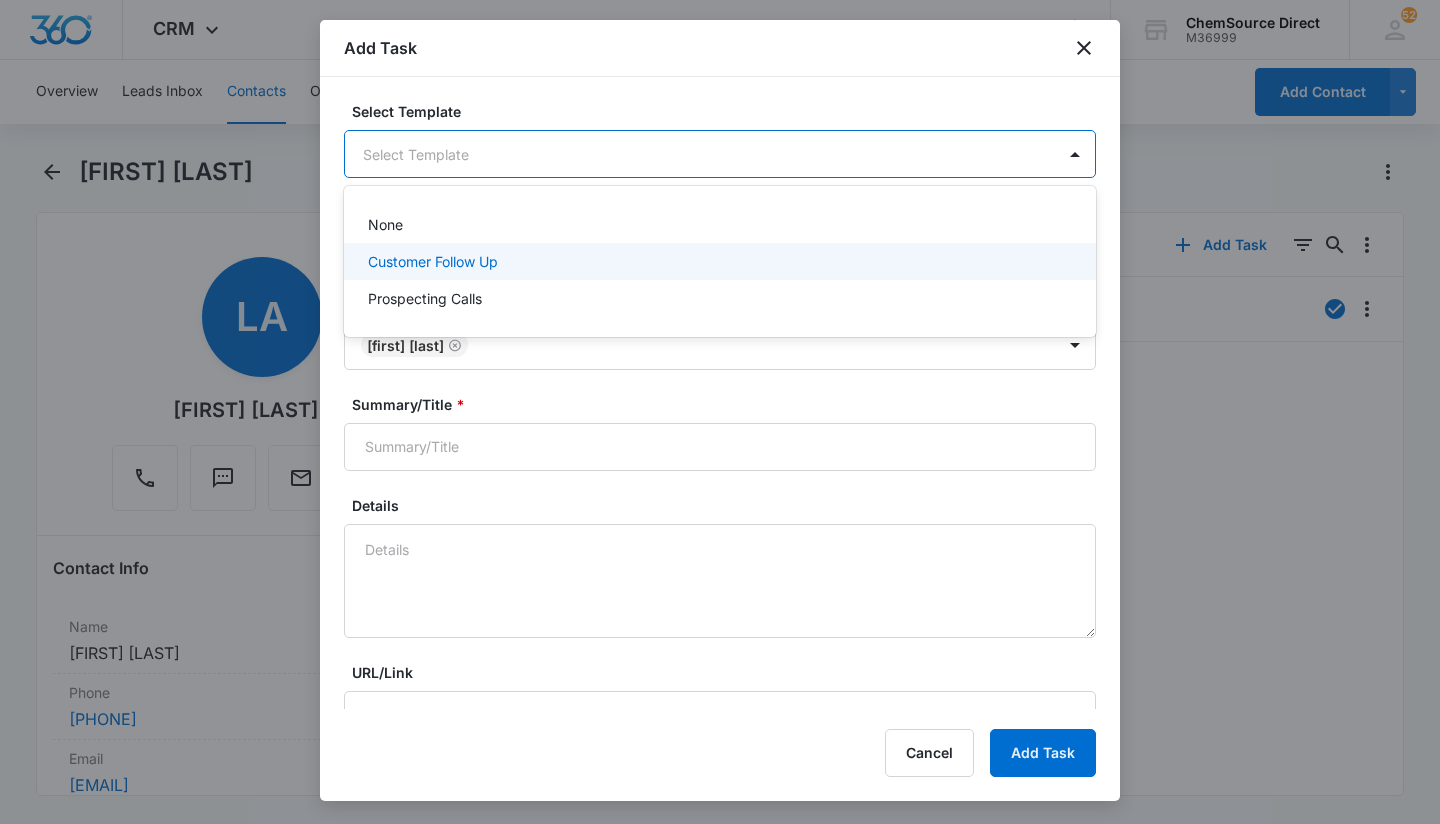 click on "Customer Follow Up" at bounding box center [718, 261] 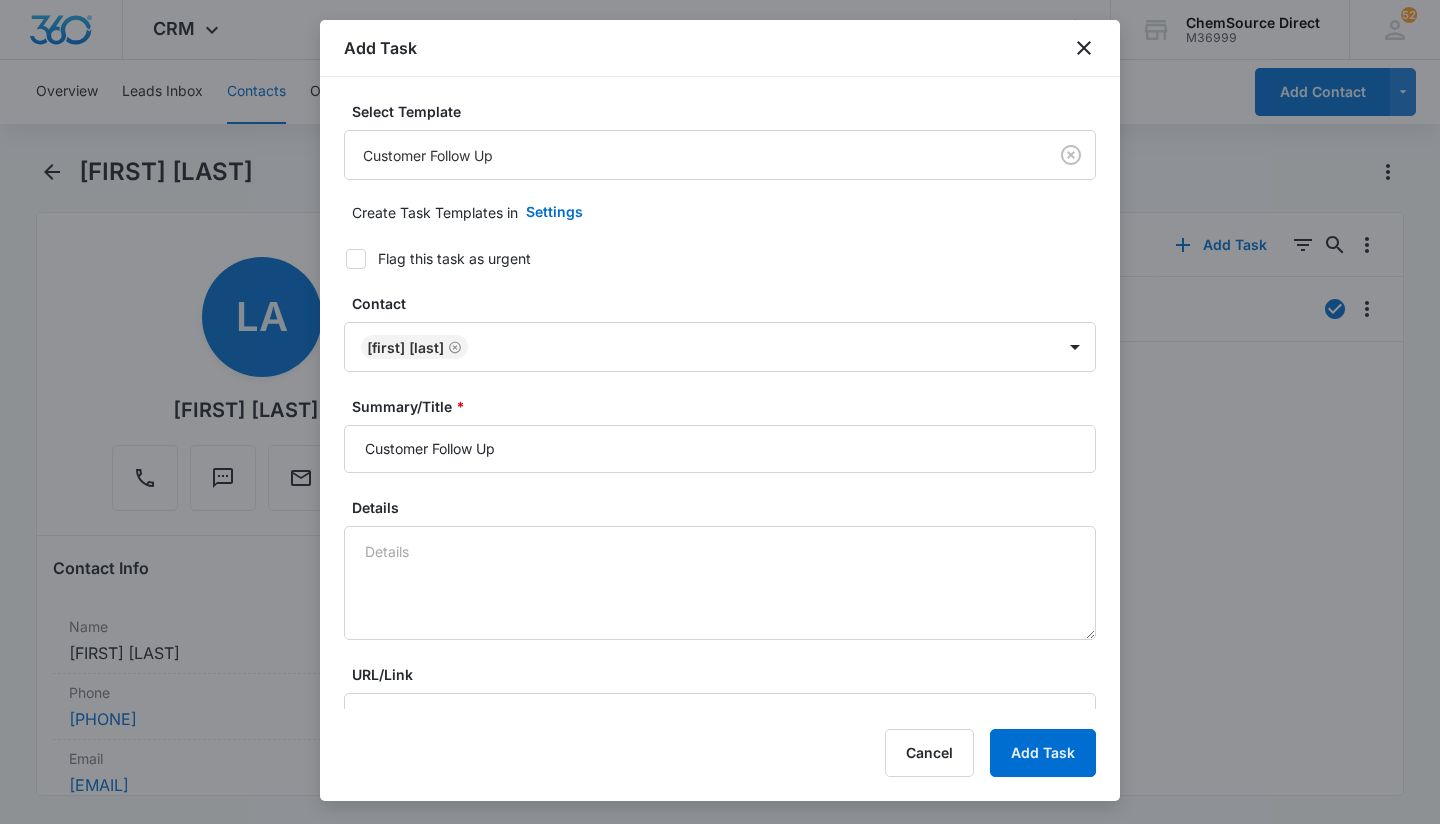type on "Nov 14, 2022" 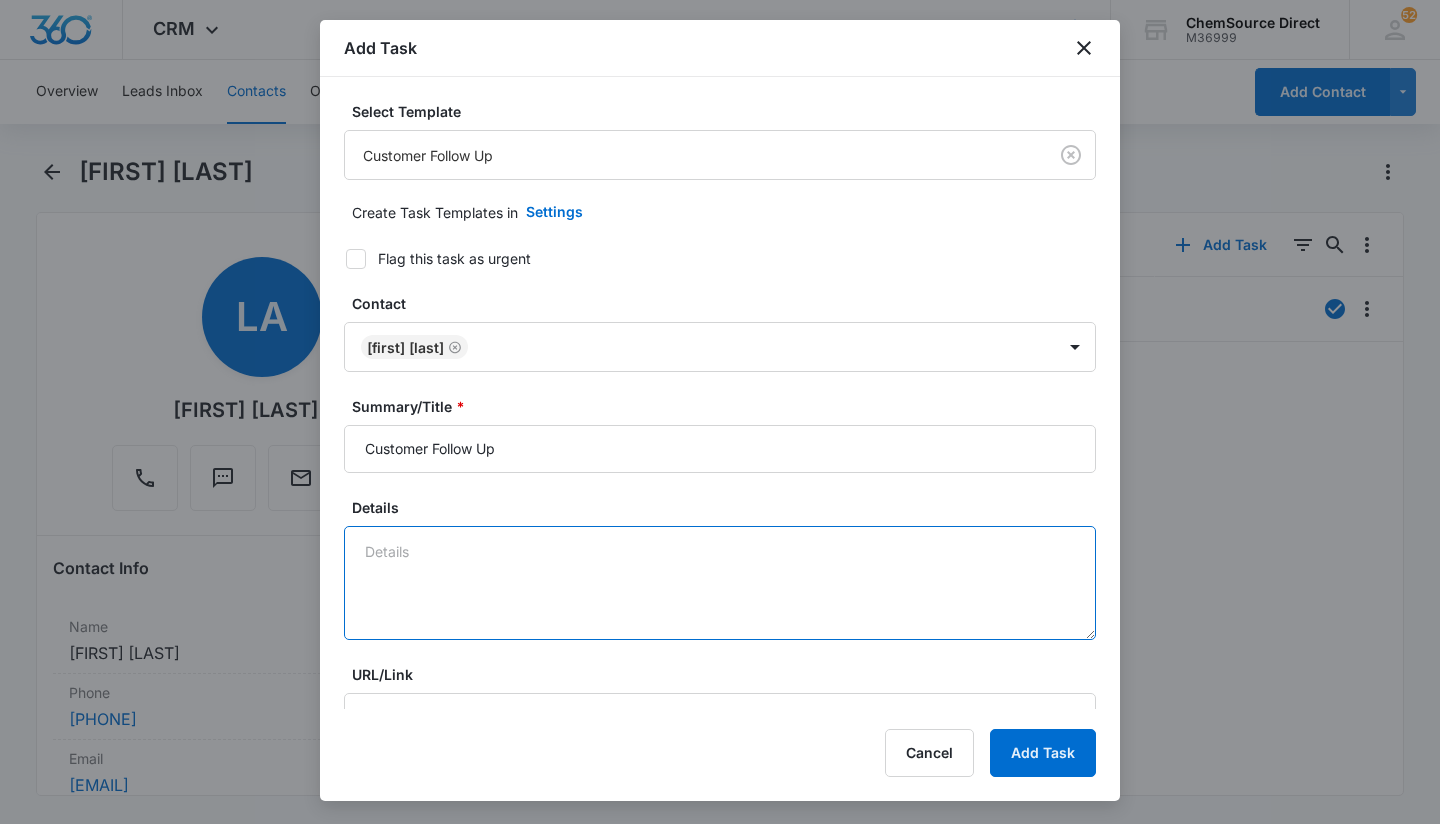 click on "Details" at bounding box center (720, 583) 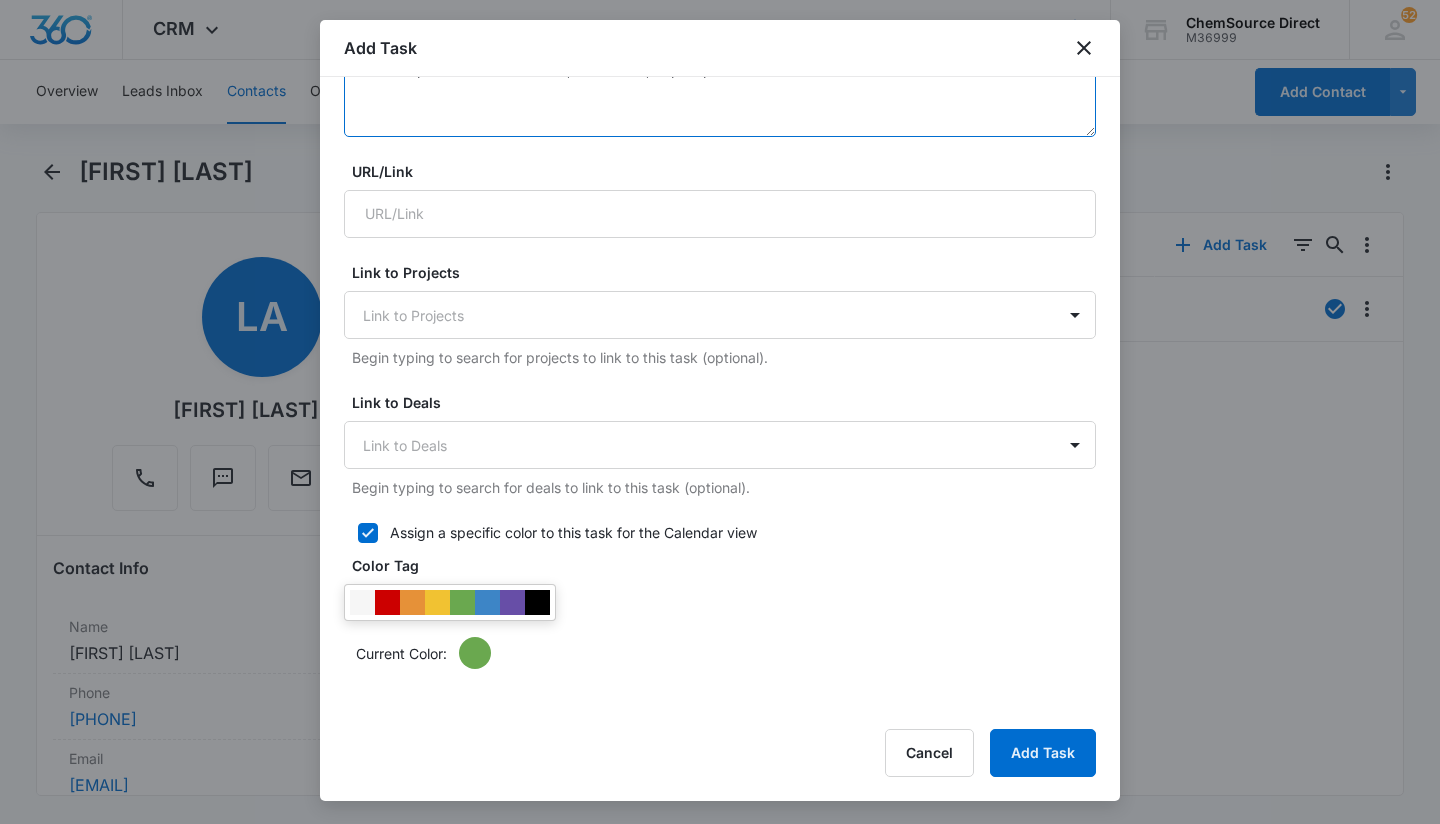 scroll, scrollTop: 513, scrollLeft: 0, axis: vertical 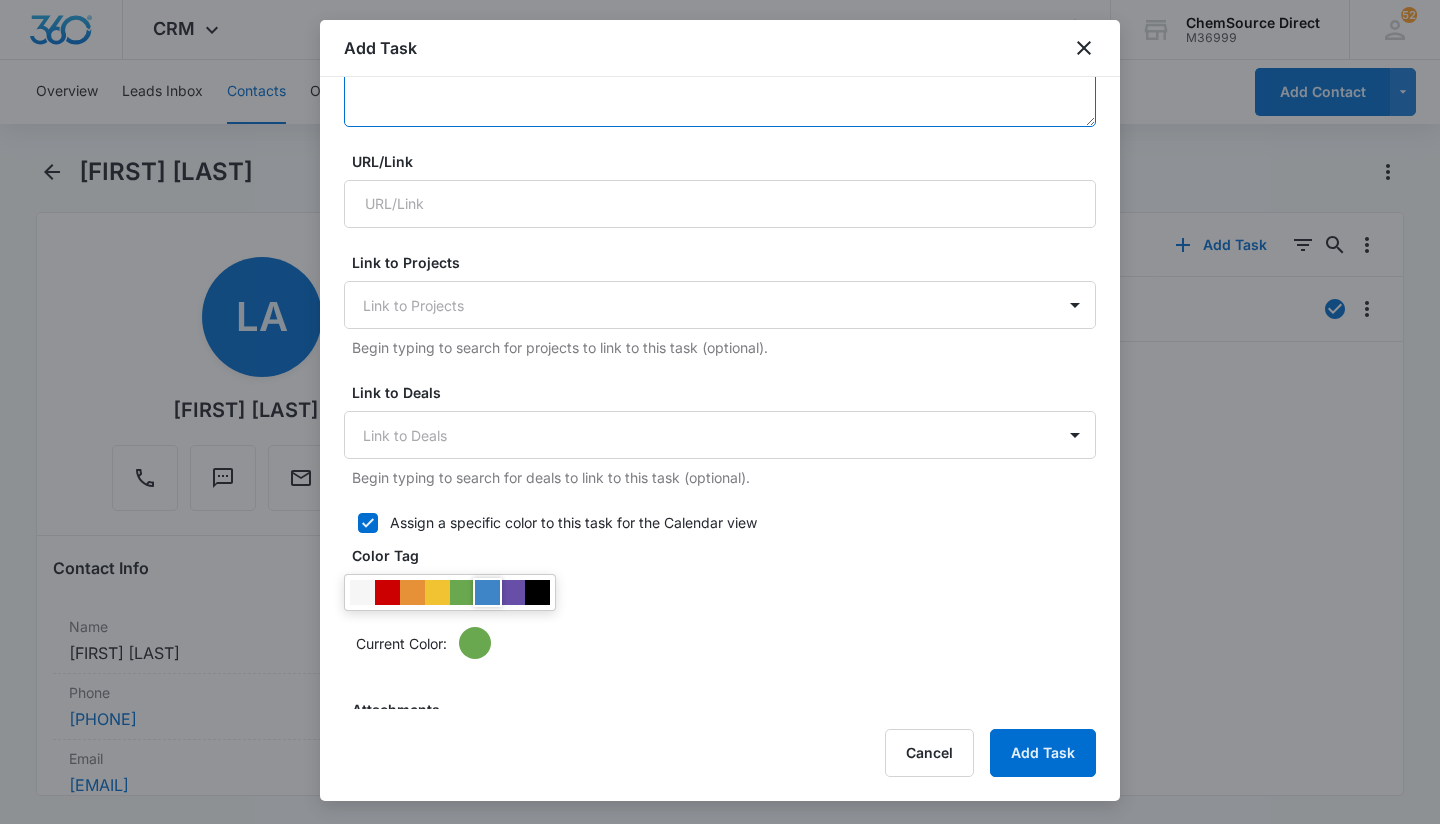 type on "Purchased a new speed scrub in July.  Spoke to him on 8-6-25.  Loves the machine.  Need a 6-month follow-up to discuss wearables, new needs, or pain points." 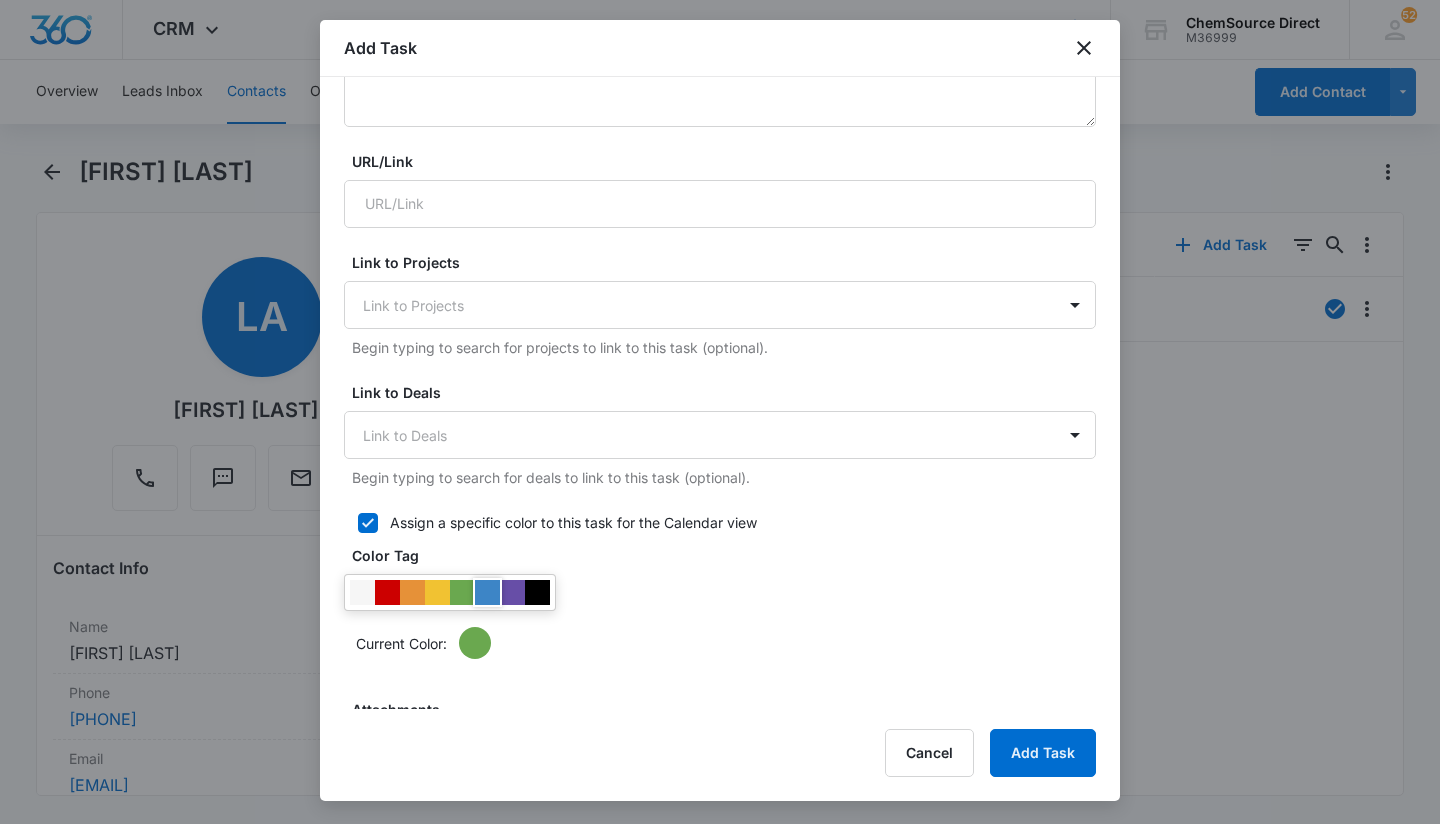 click at bounding box center (487, 592) 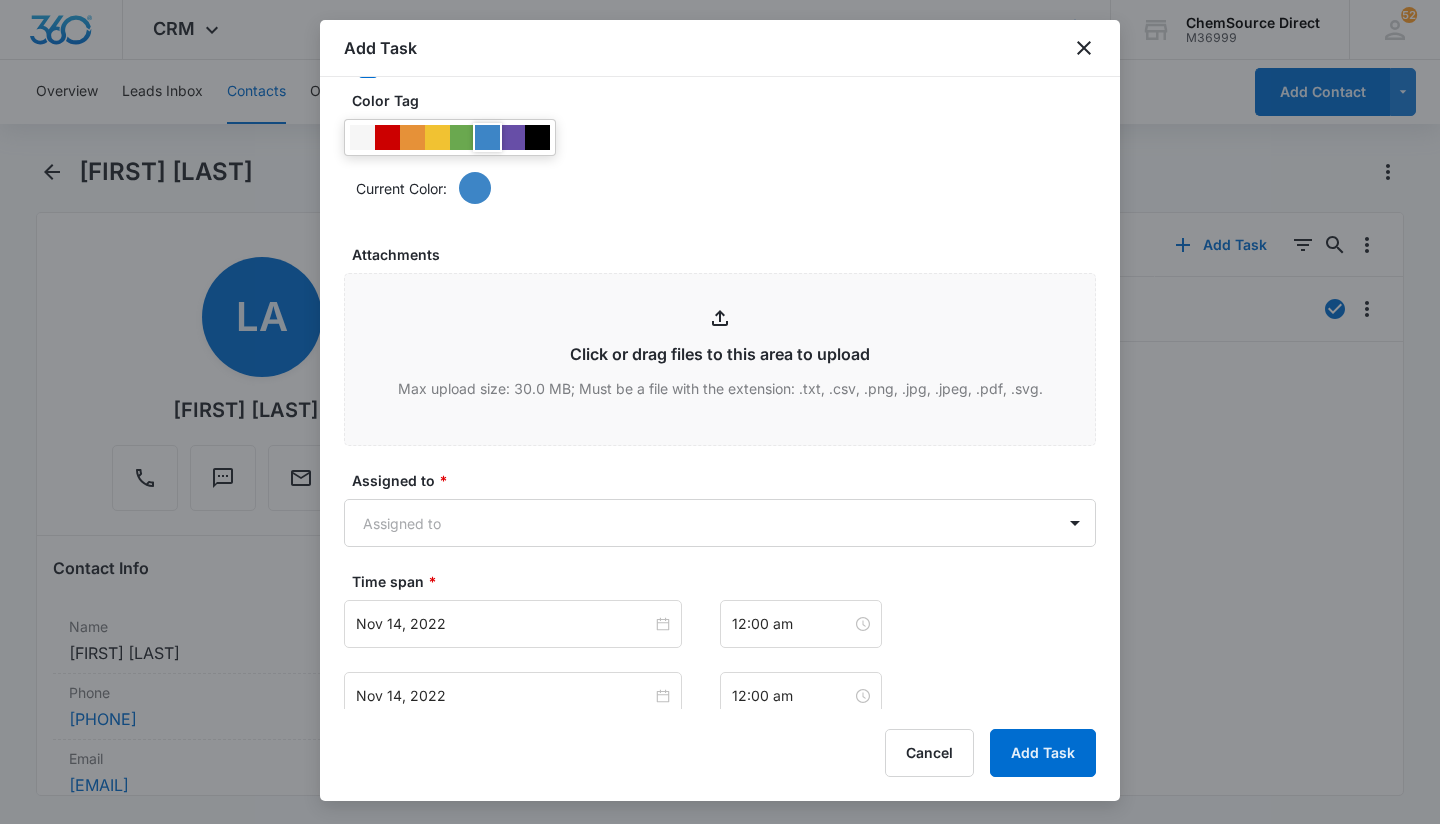 scroll, scrollTop: 970, scrollLeft: 0, axis: vertical 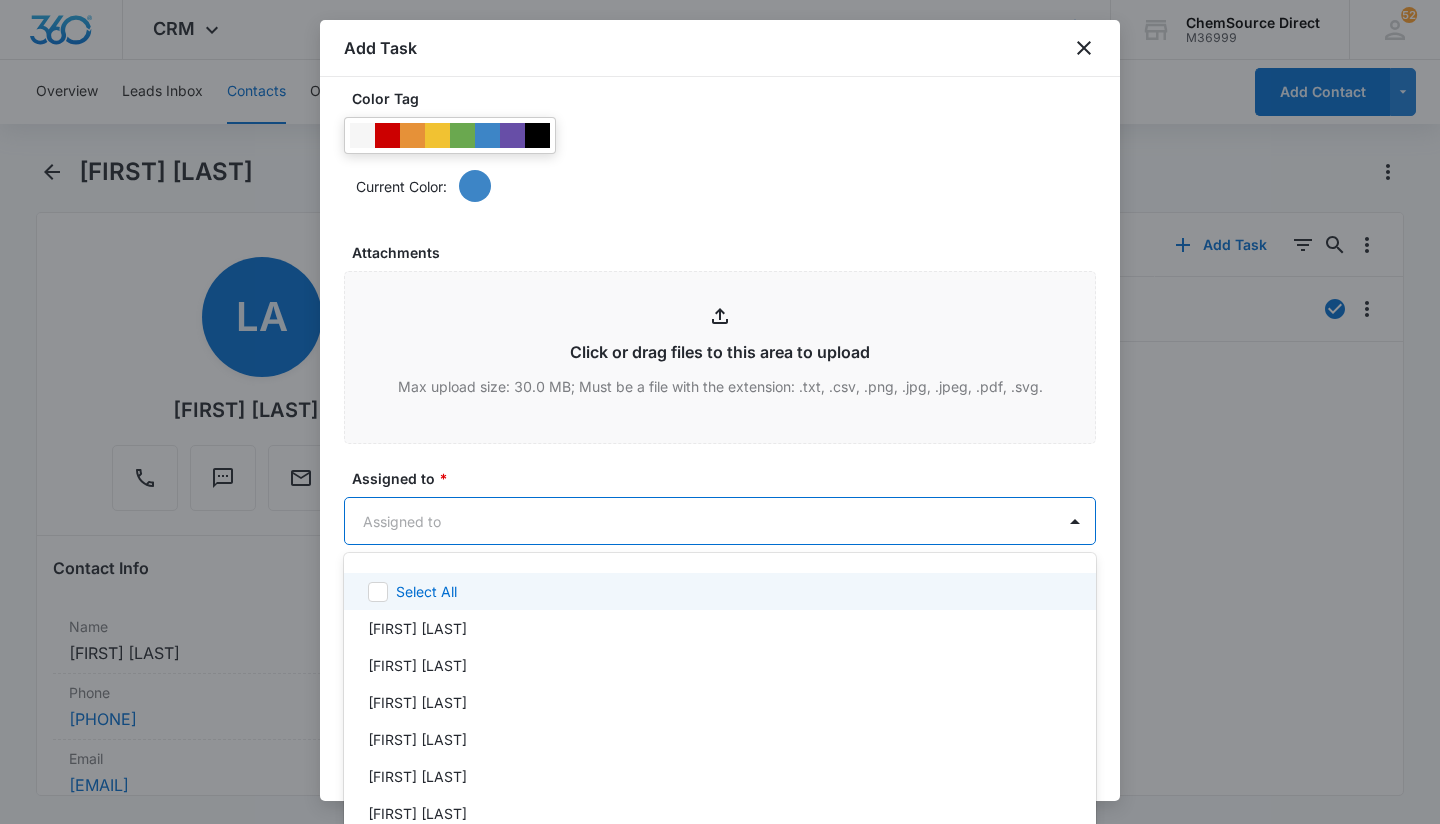 click on "CRM Apps Reputation Forms CRM Email Social Payments POS Content Ads Intelligence Files Brand Settings ChemSource Direct M36999 Your Accounts View All 52 SW [FIRST] [LAST] [EMAIL] My Profile 52 Notifications Support Logout Terms & Conditions • Privacy Policy Overview Leads Inbox Contacts Organizations History Deals Projects Tasks Calendar Lists Reports Settings Add Contact [FIRST] [LAST] Remove LA [FIRST] [LAST] Contact Info Name Cancel Save Changes [FIRST] [LAST] Phone Cancel Save Changes ([AREACODE]) [PHONE] Email Cancel Save Changes [EMAIL] Organization Cancel Save Changes --- Address Cancel Save Changes --- Details Source Cancel Save Changes Default Contact Type Cancel Save Changes Customer Contact Status Cancel Save Changes Lead Assigned To Cancel Save Changes [FIRST] [LAST] Tags Cancel Save Changes Purchaser Next Contact Date Cancel Save Changes --- Color Tag Current Color: Cancel Save Changes Payments ID cus_SjAig9VHwvbLUB ID 15708 Created Other Information ---" at bounding box center (720, 412) 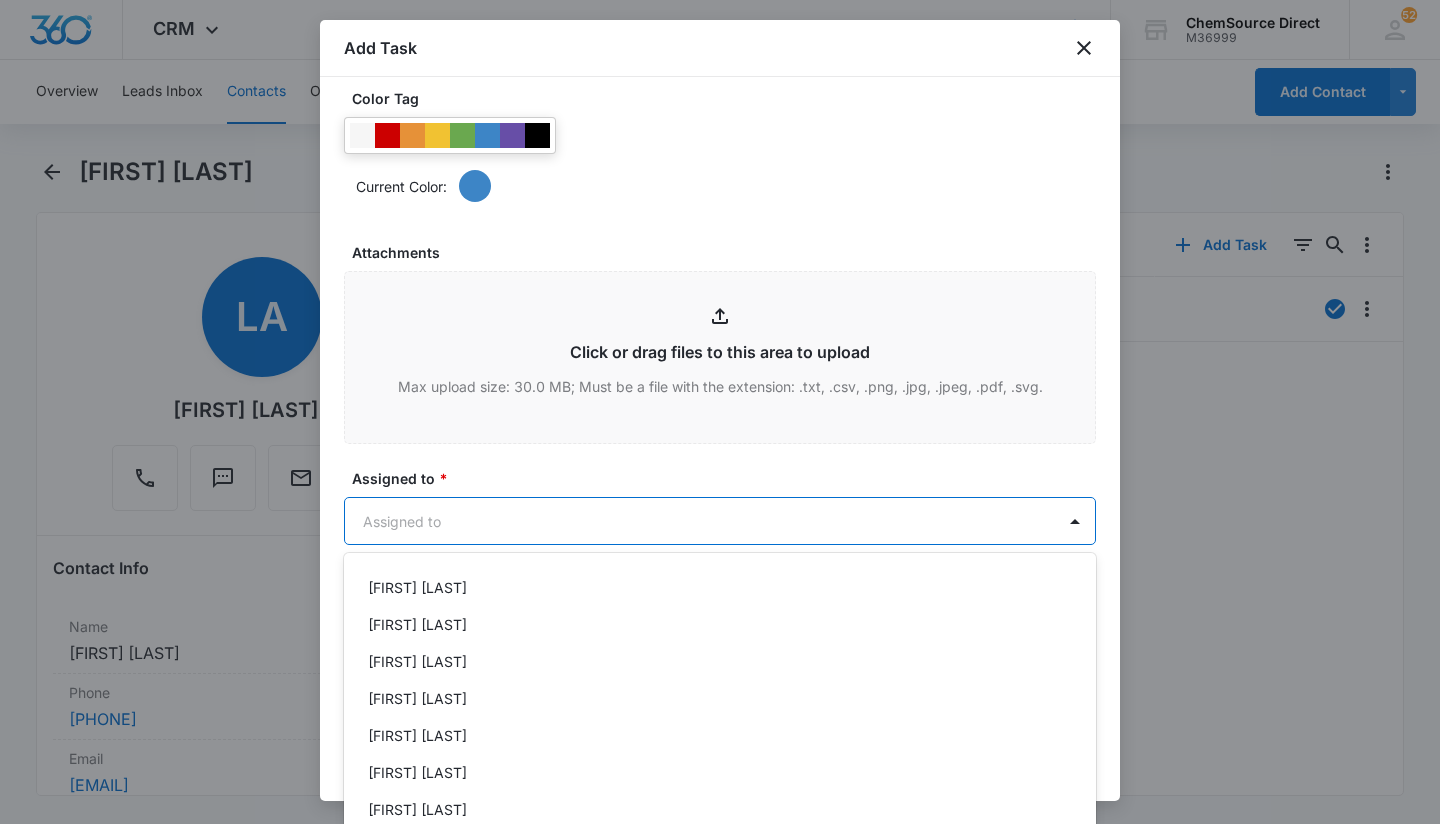 scroll, scrollTop: 115, scrollLeft: 0, axis: vertical 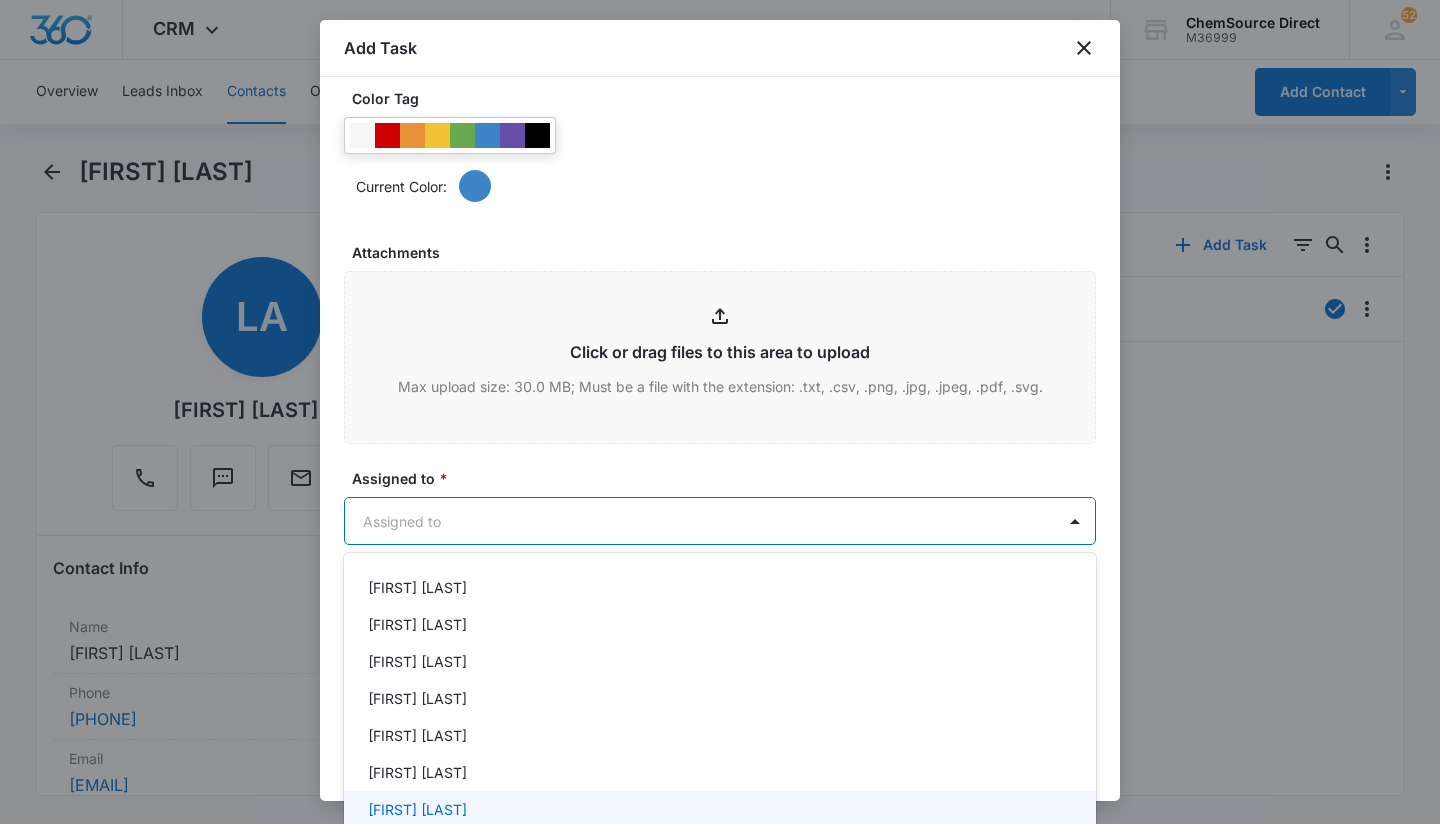 click on "[FIRST] [LAST]" at bounding box center (718, 809) 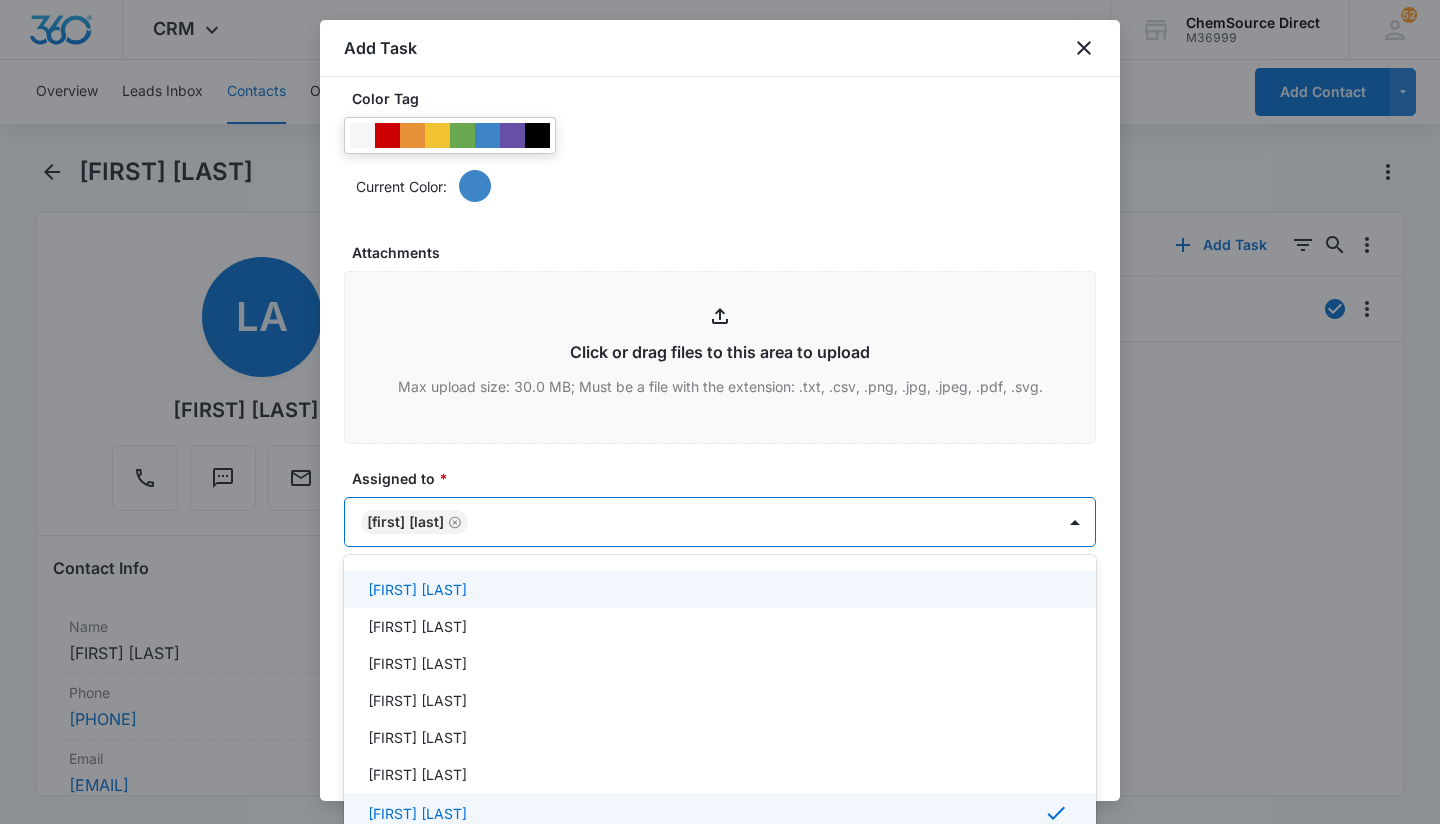 click at bounding box center (720, 412) 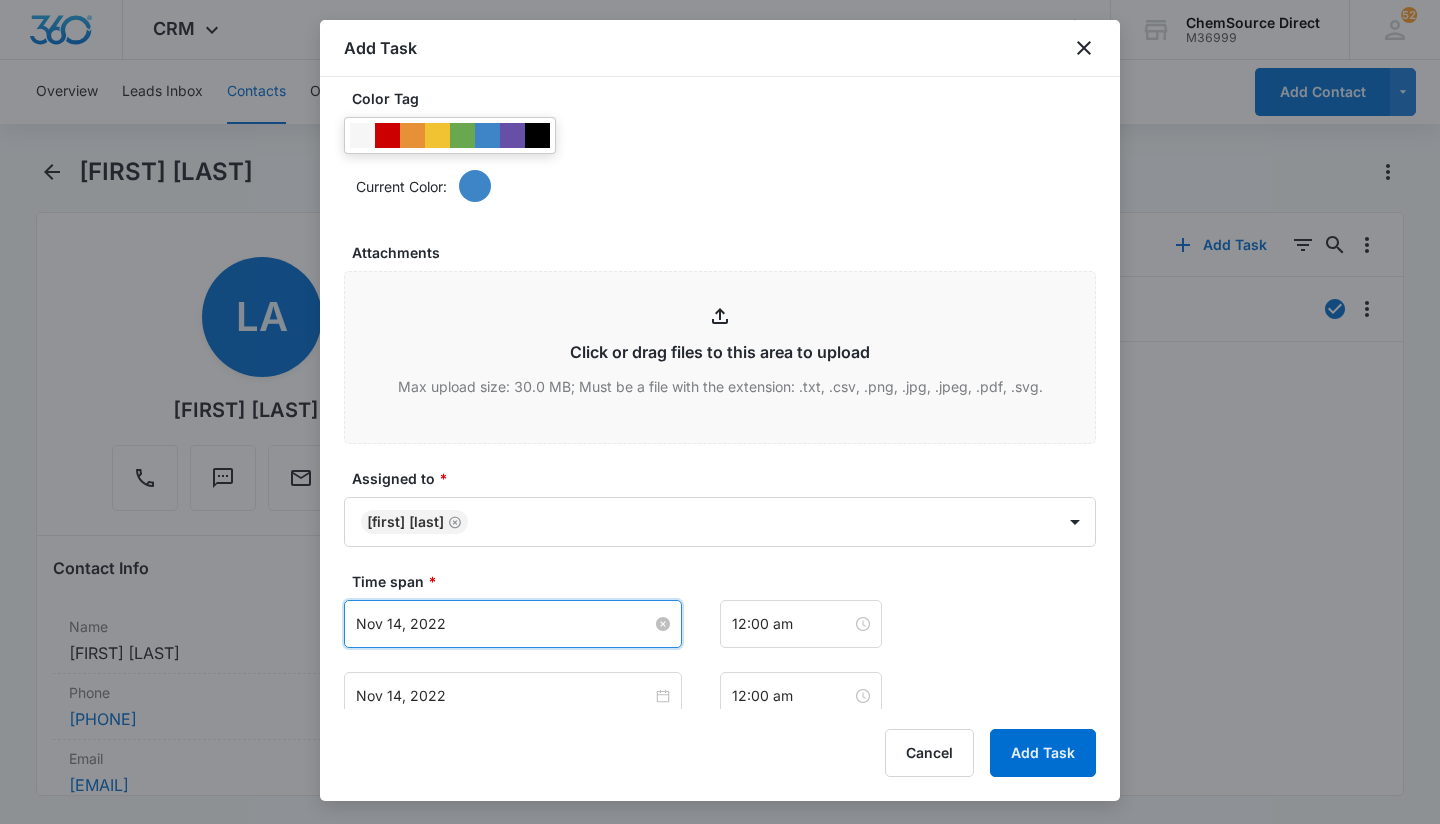 click on "Nov 14, 2022" at bounding box center (504, 624) 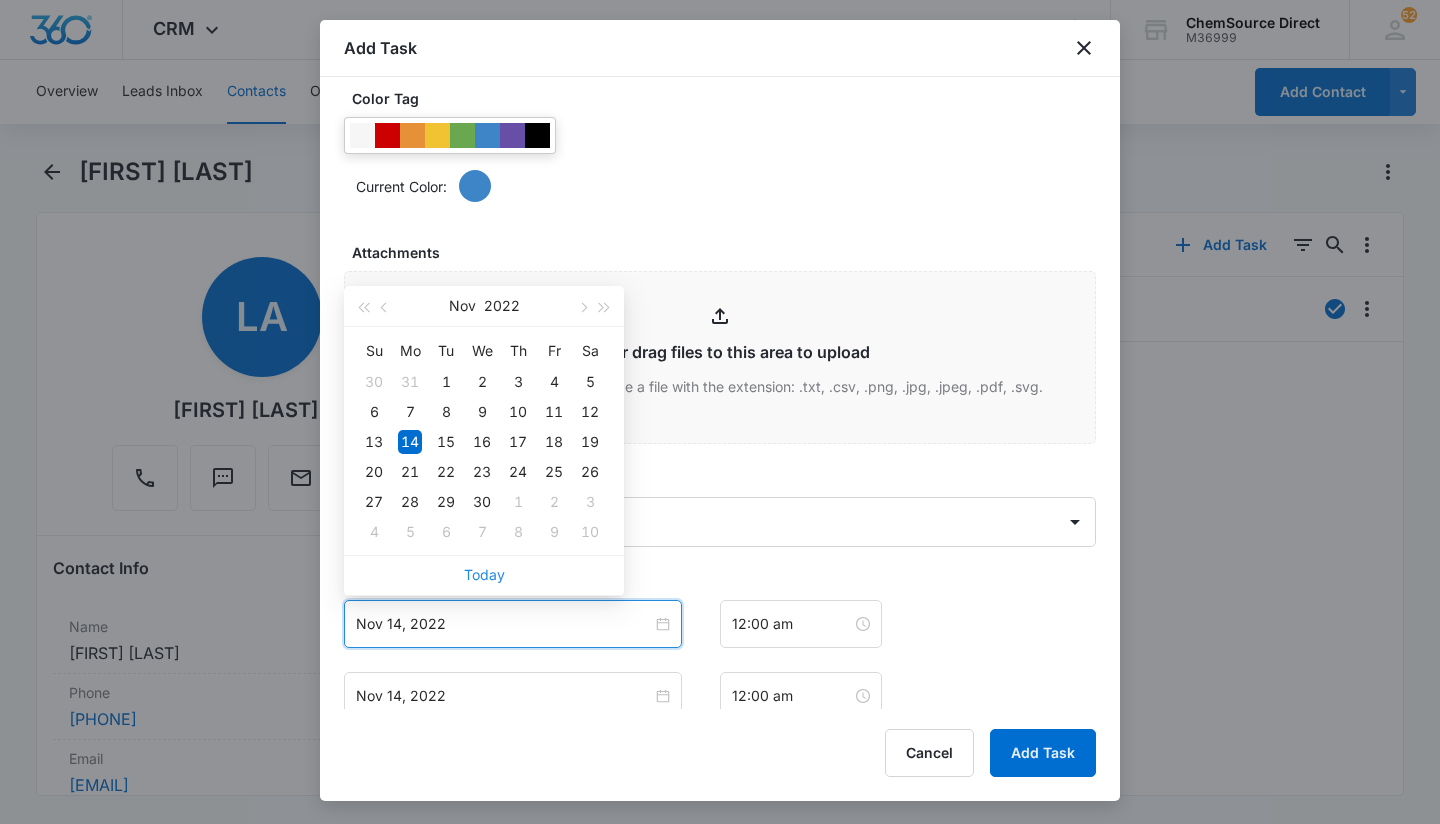 click on "Today" at bounding box center [484, 574] 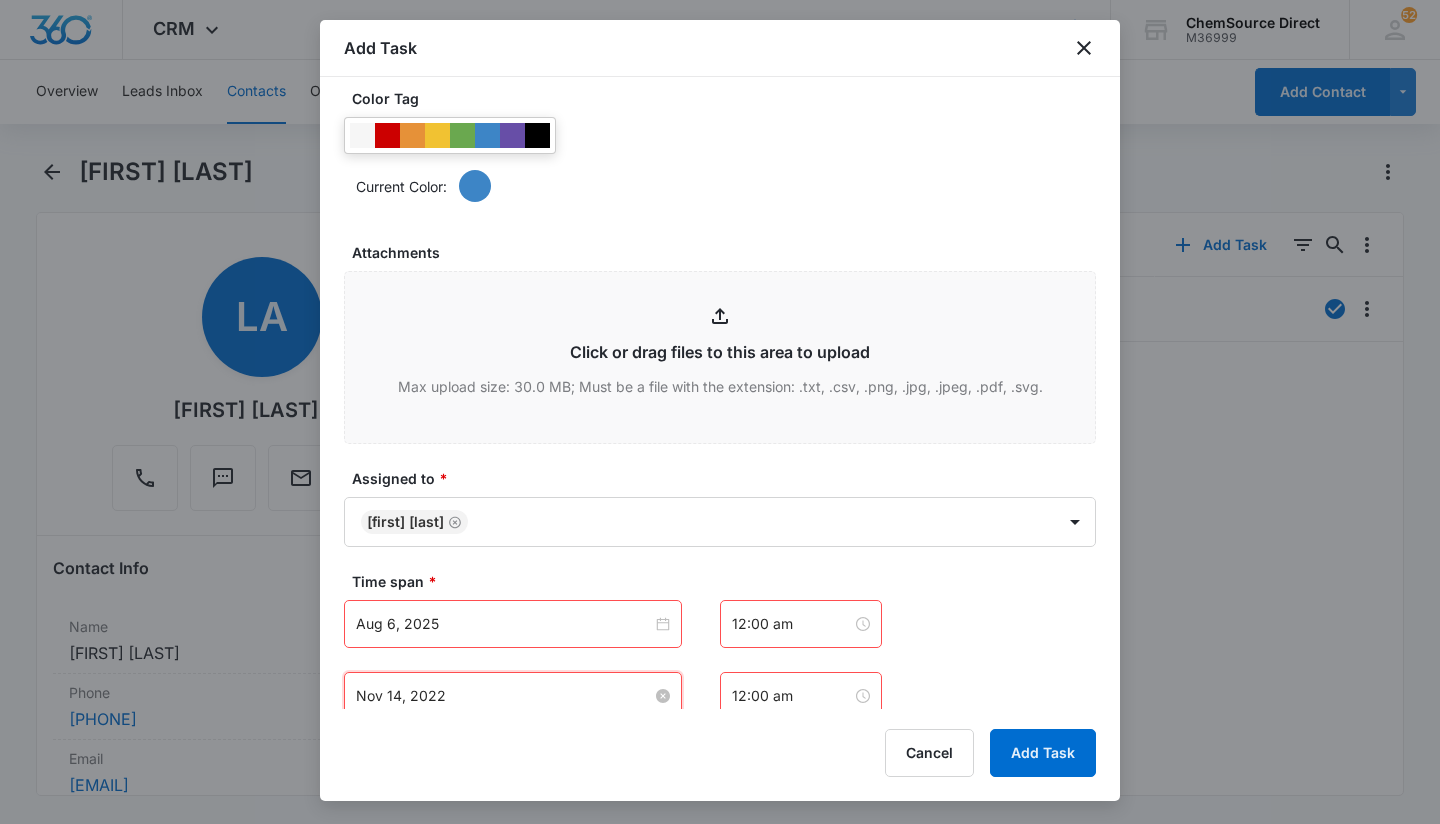 click on "Nov 14, 2022" at bounding box center (504, 696) 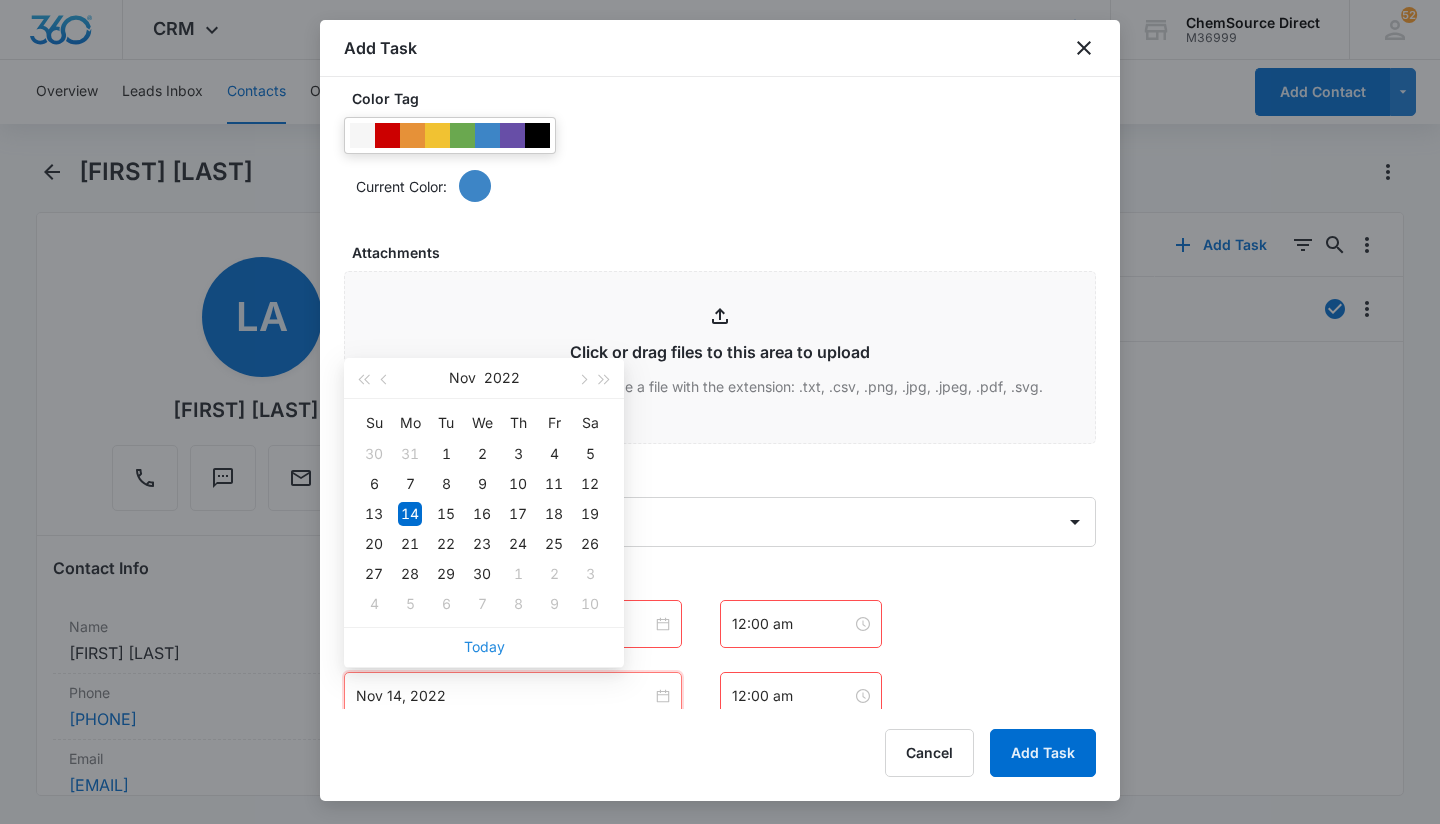 click on "Today" at bounding box center (484, 646) 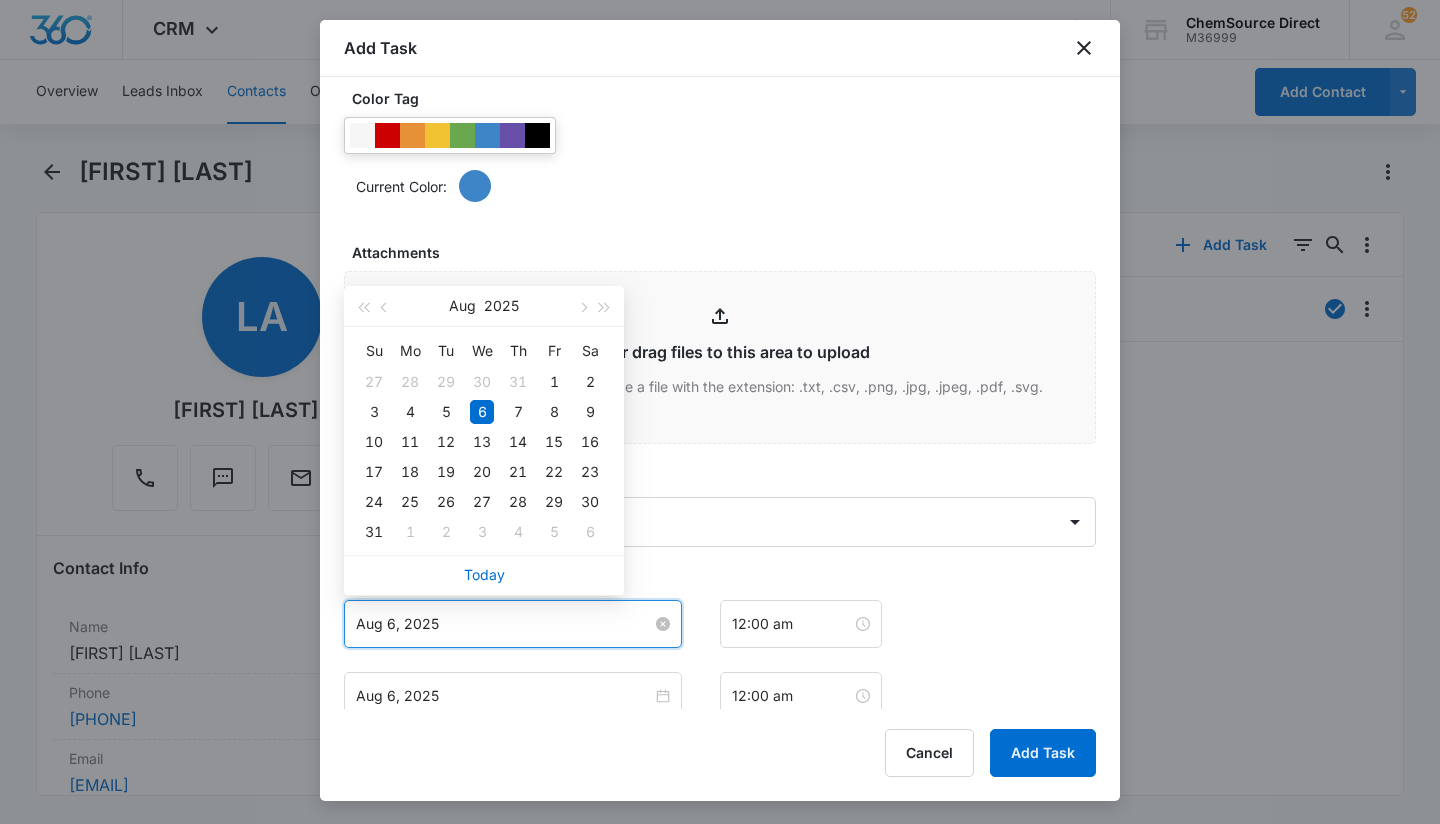 click on "Aug 6, 2025" at bounding box center [504, 624] 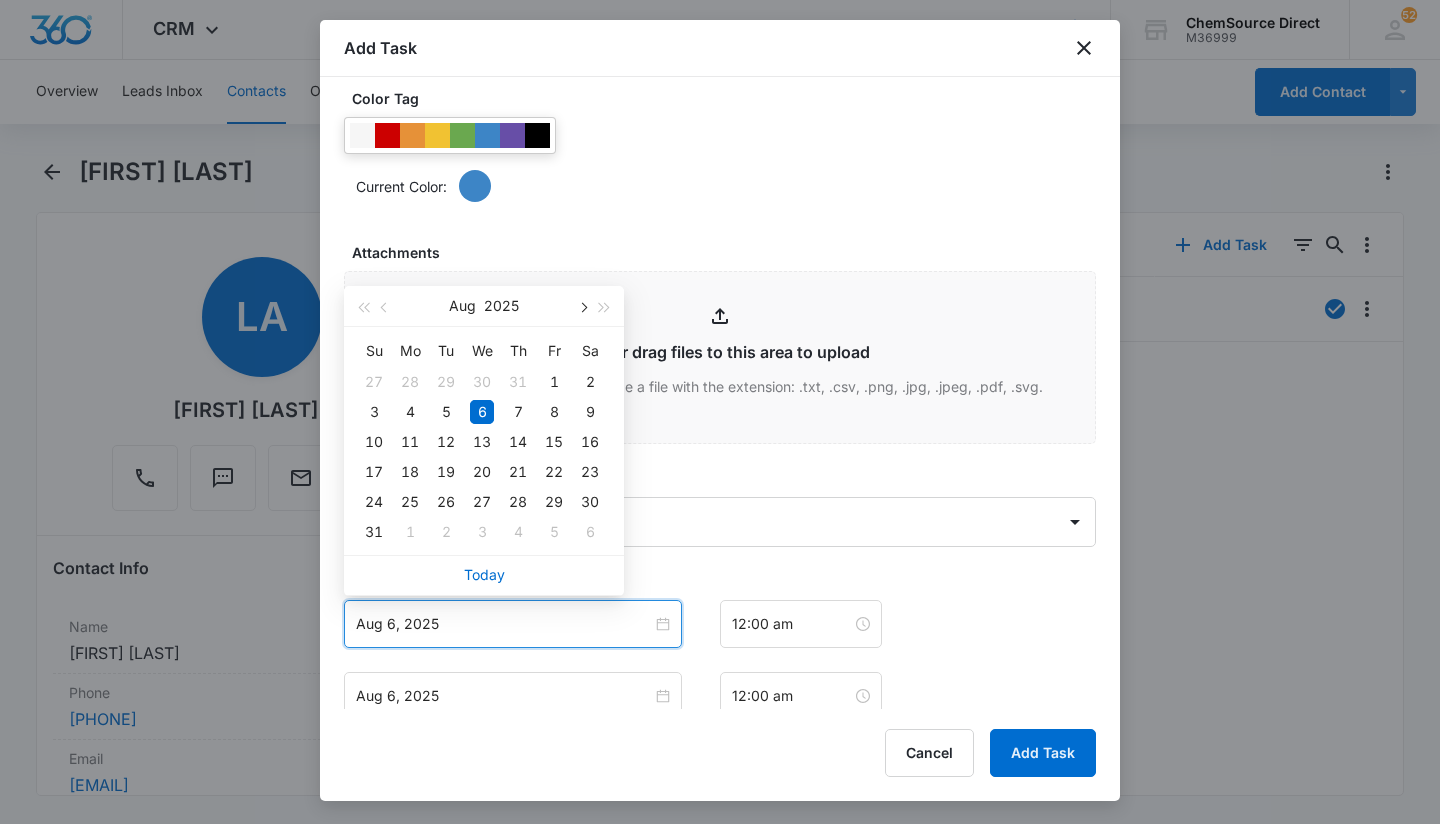 click at bounding box center (582, 308) 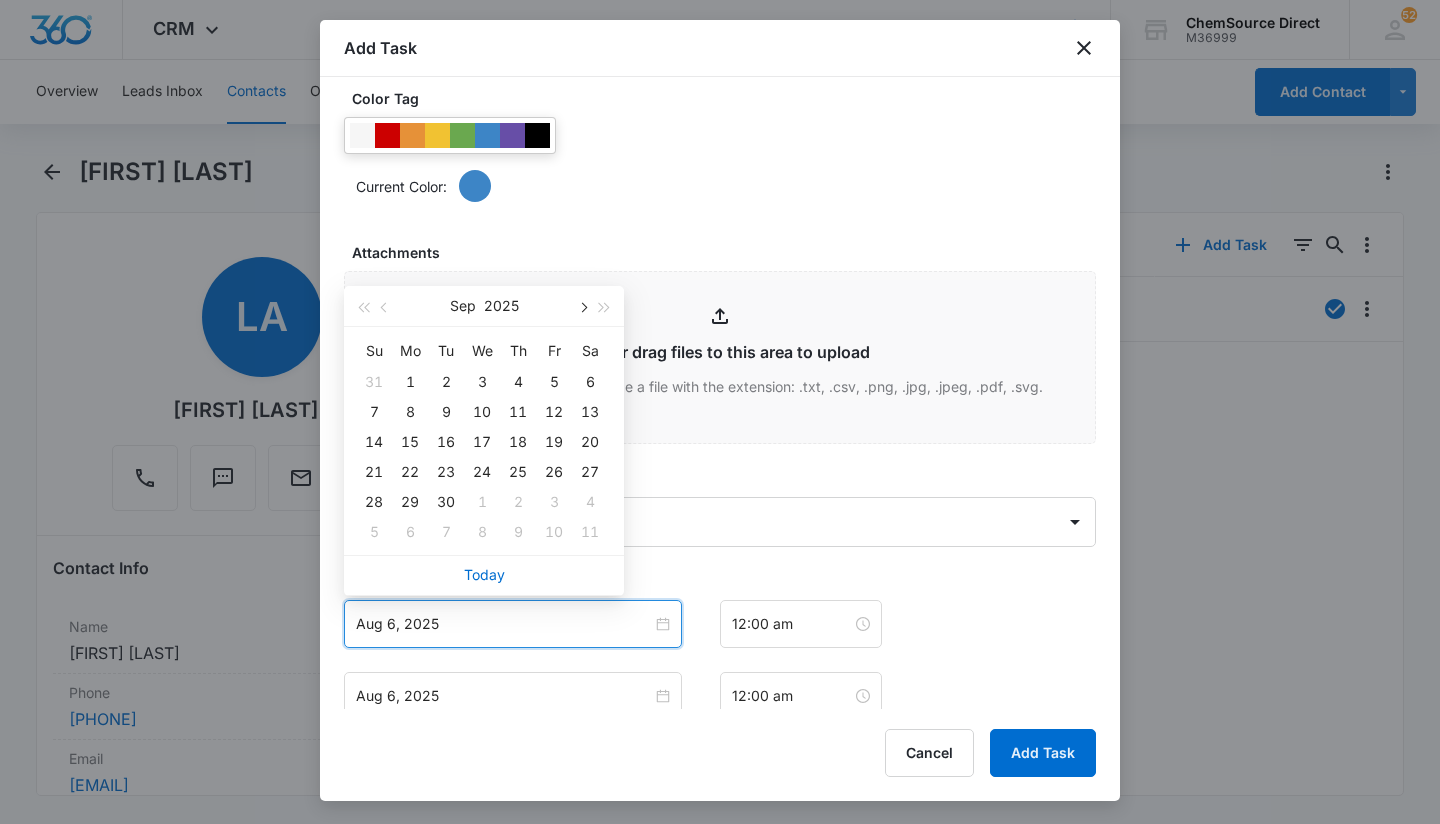 click at bounding box center [582, 308] 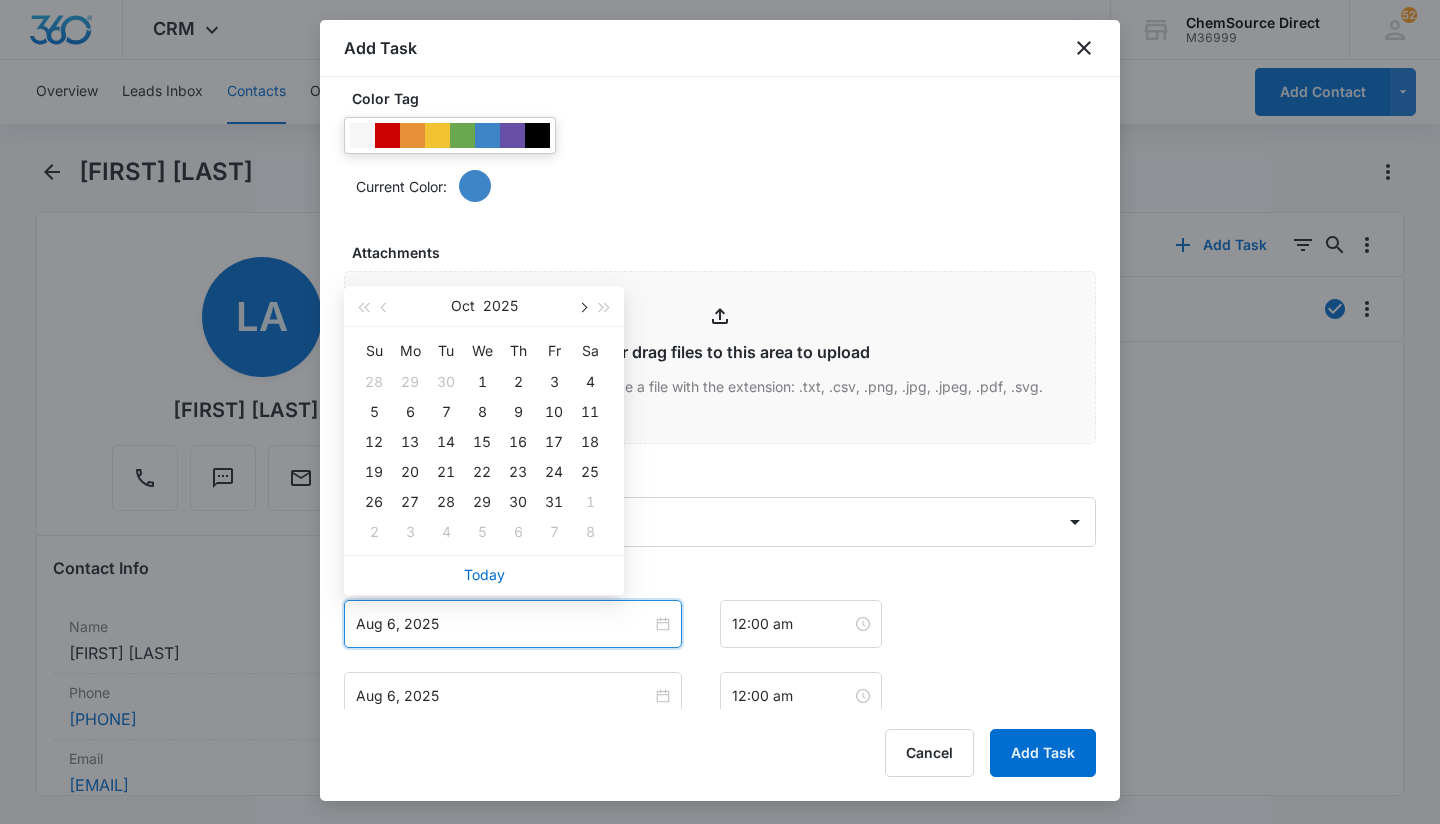 click at bounding box center [582, 308] 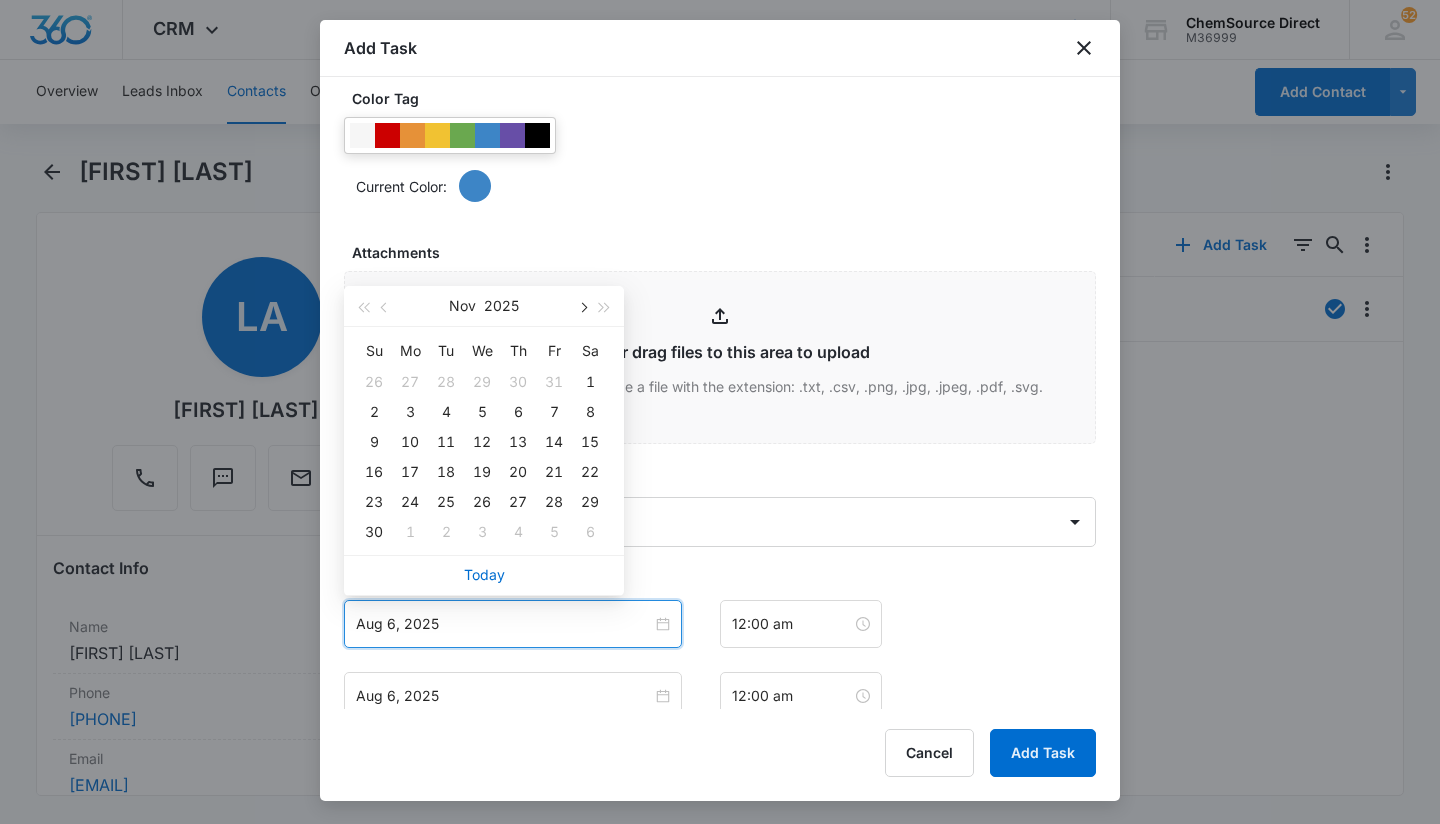 click at bounding box center [582, 308] 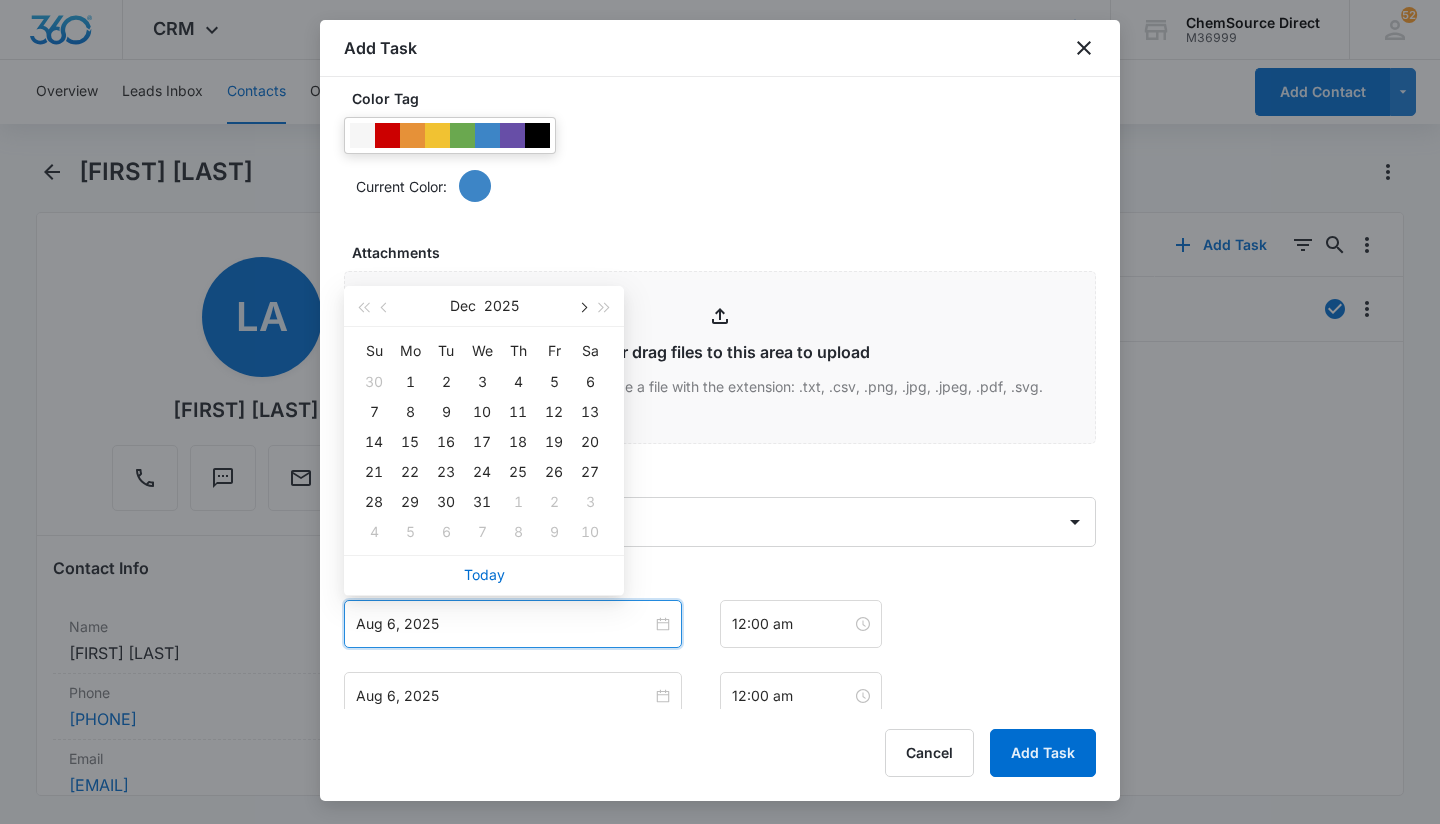 click at bounding box center (582, 308) 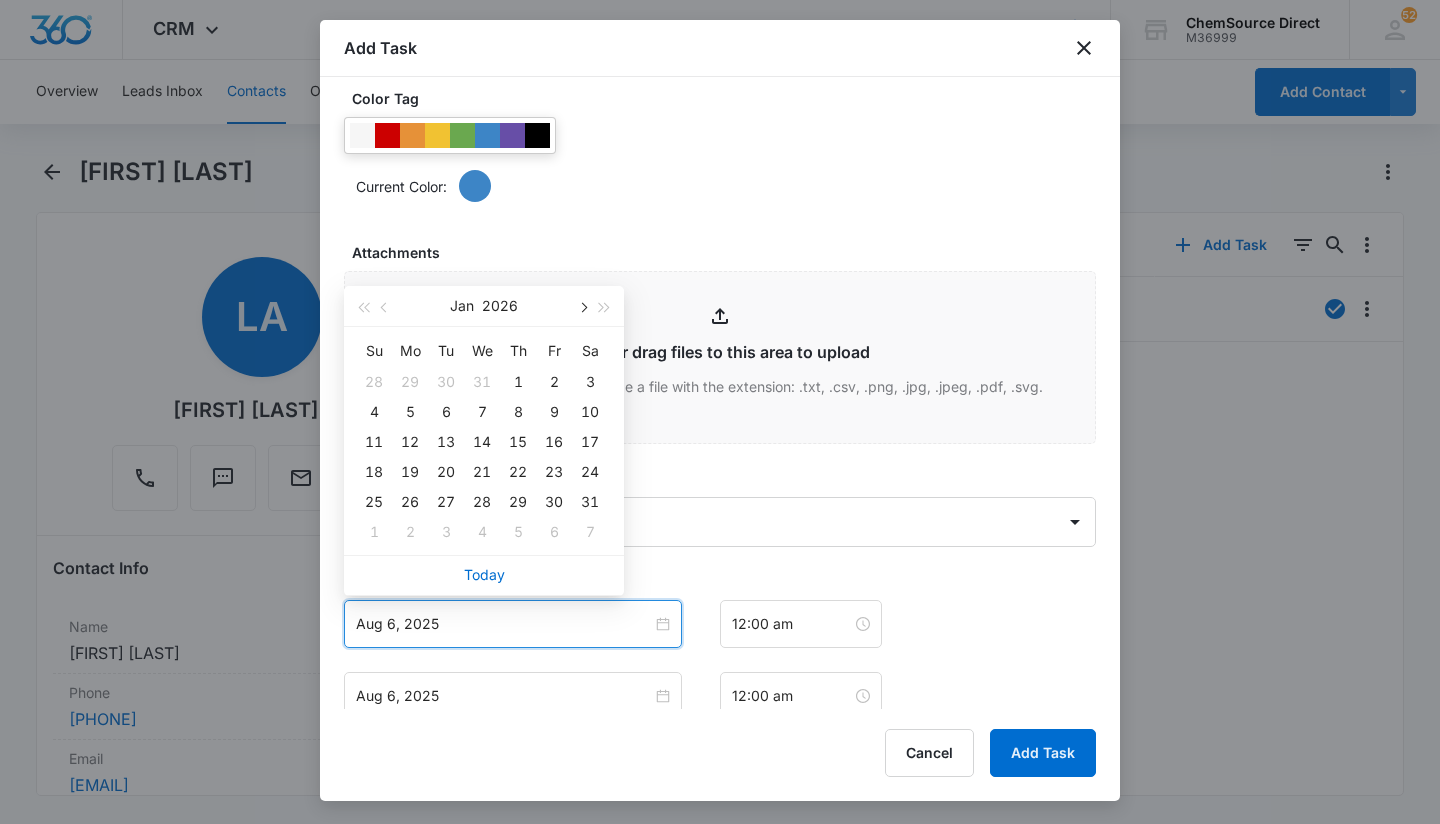 click at bounding box center (582, 308) 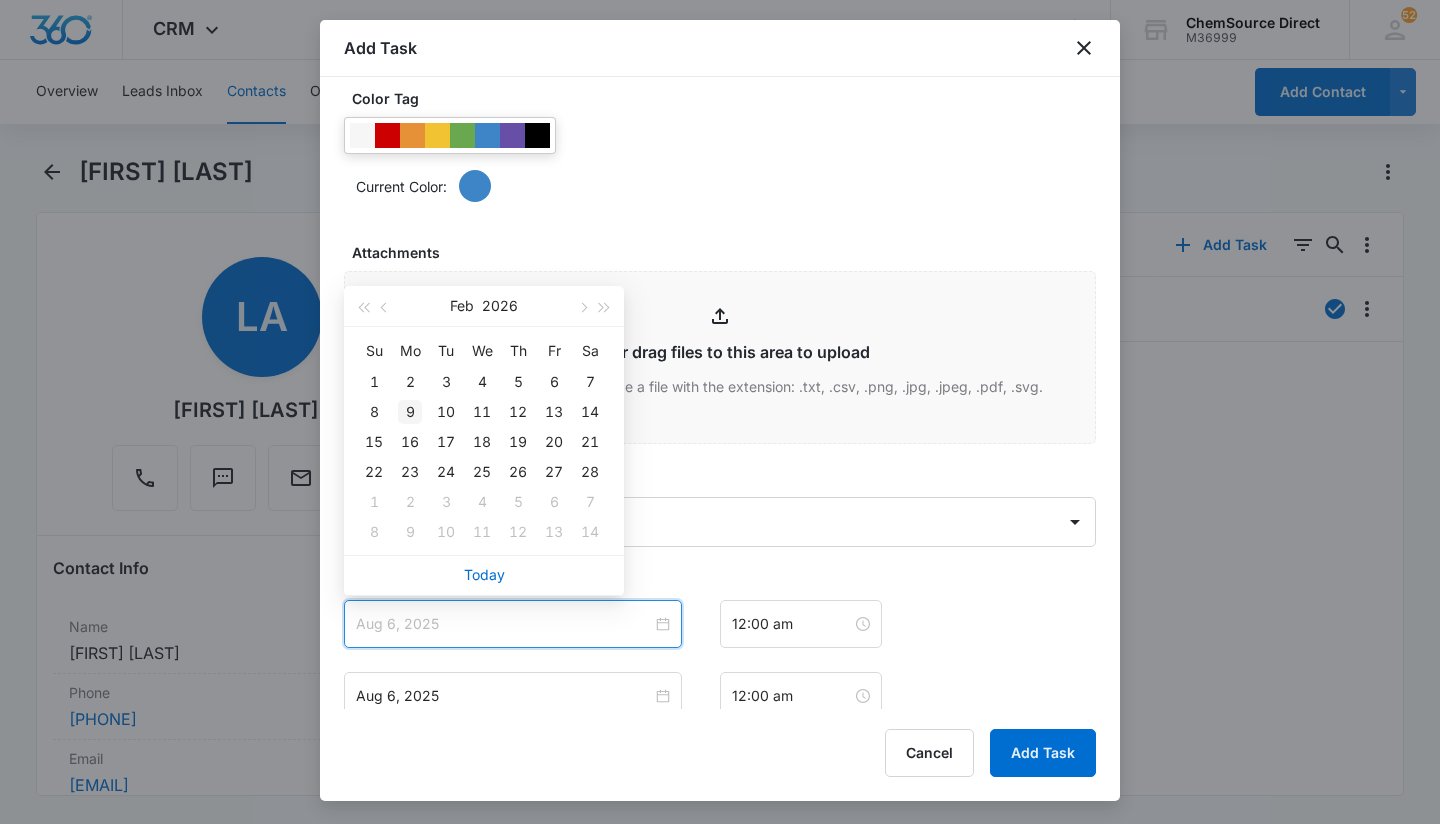 type on "Feb 9, 2026" 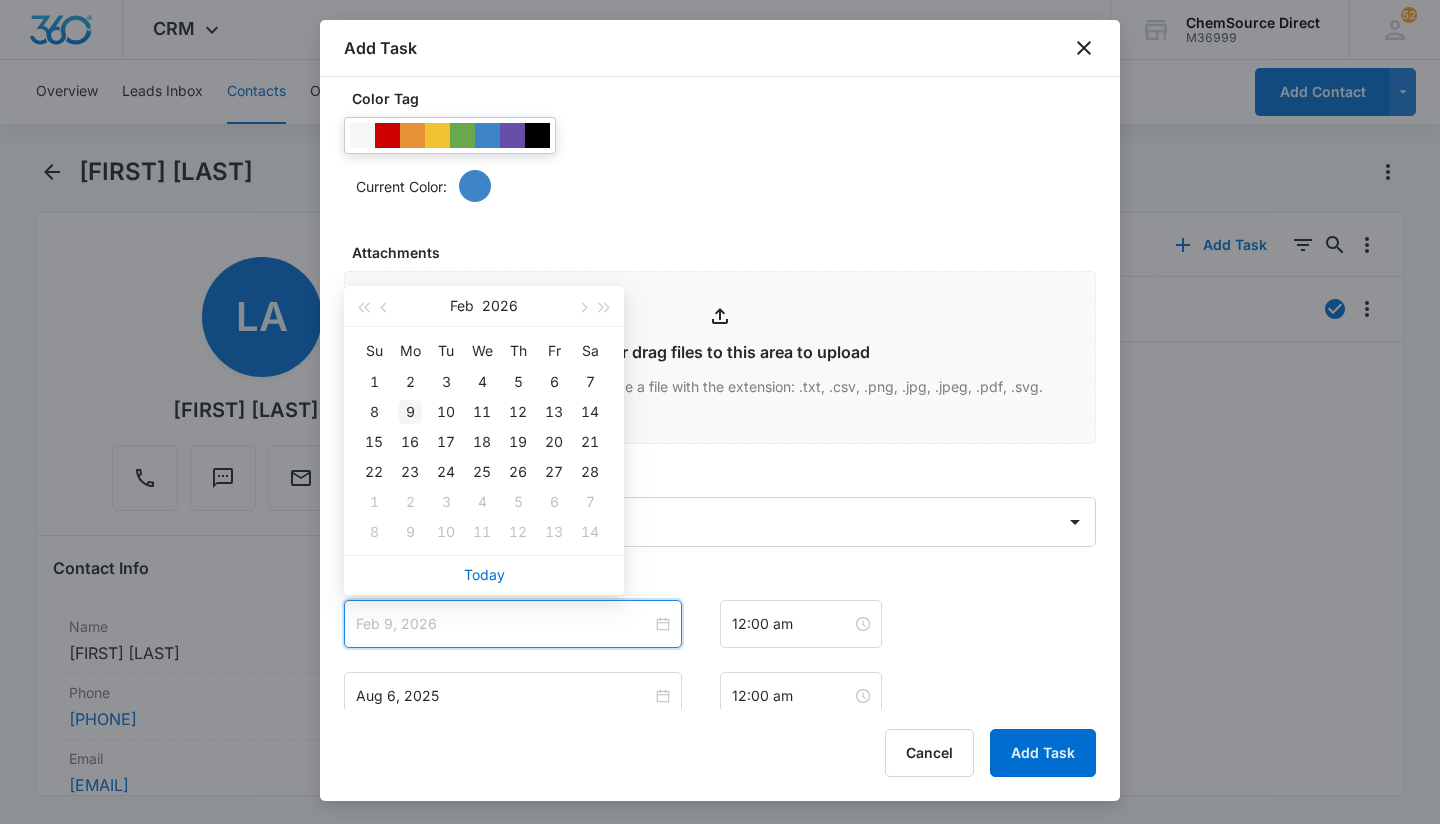 click on "9" at bounding box center [410, 412] 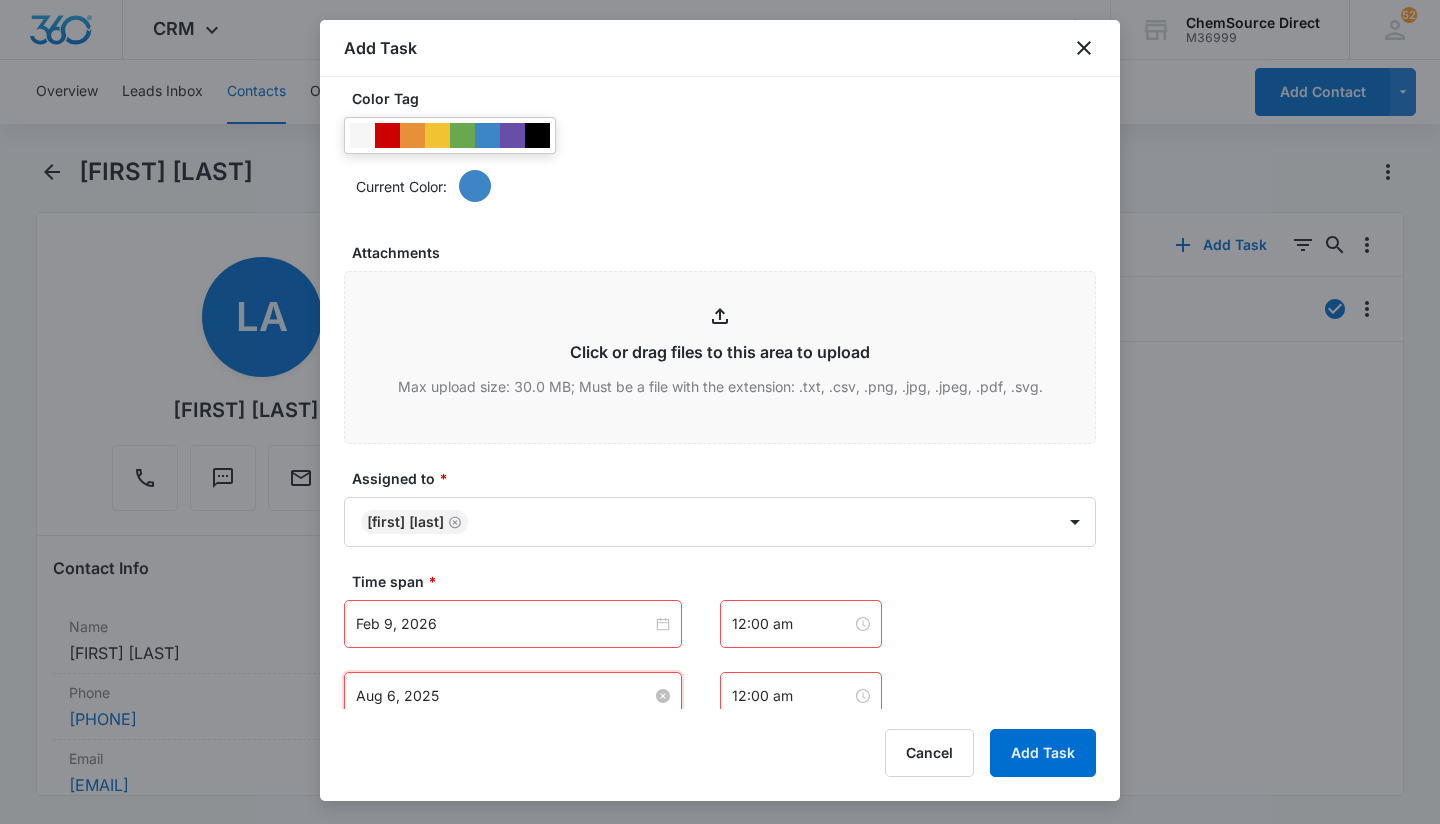 click on "Aug 6, 2025" at bounding box center (504, 696) 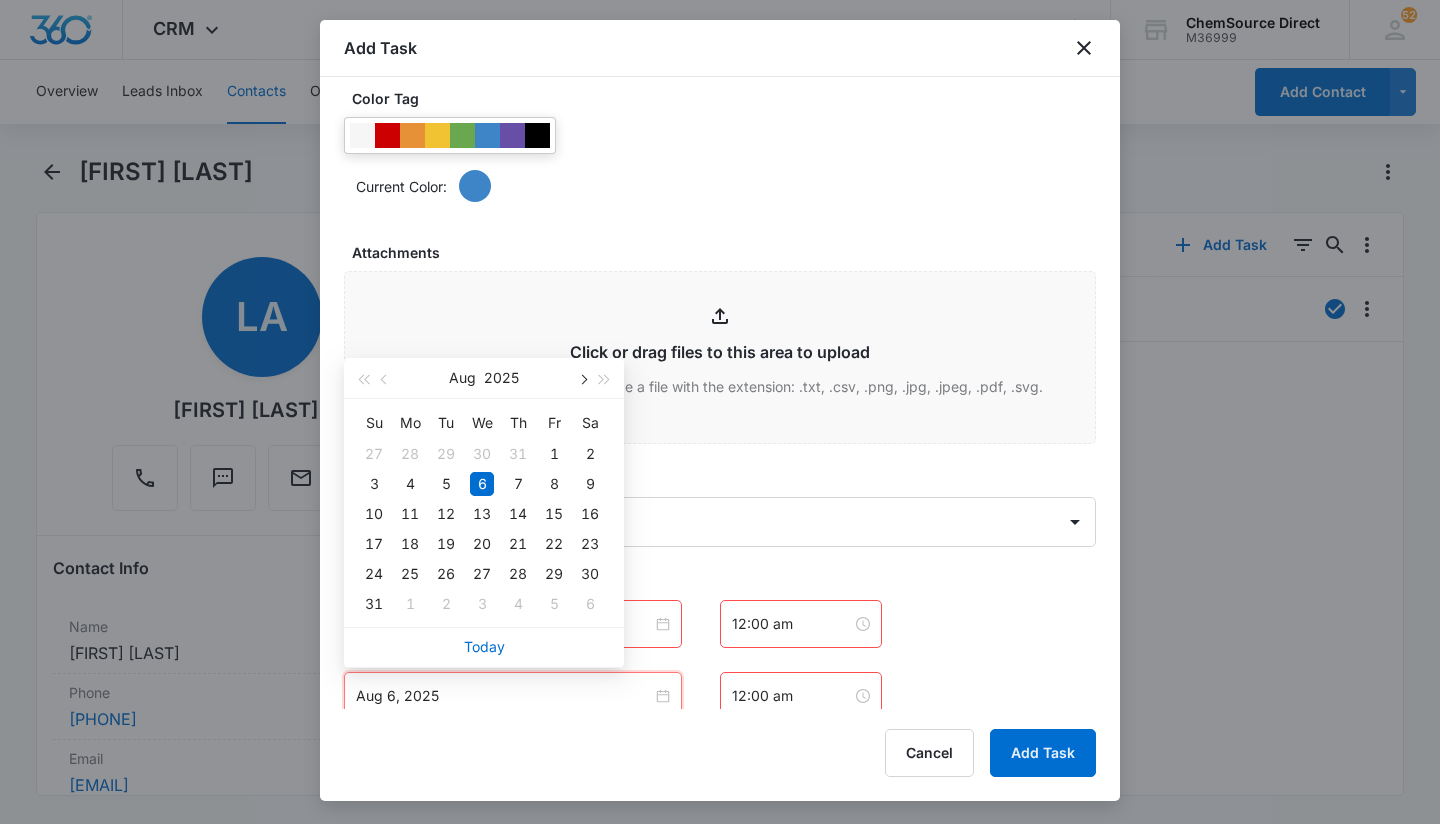 click at bounding box center [582, 380] 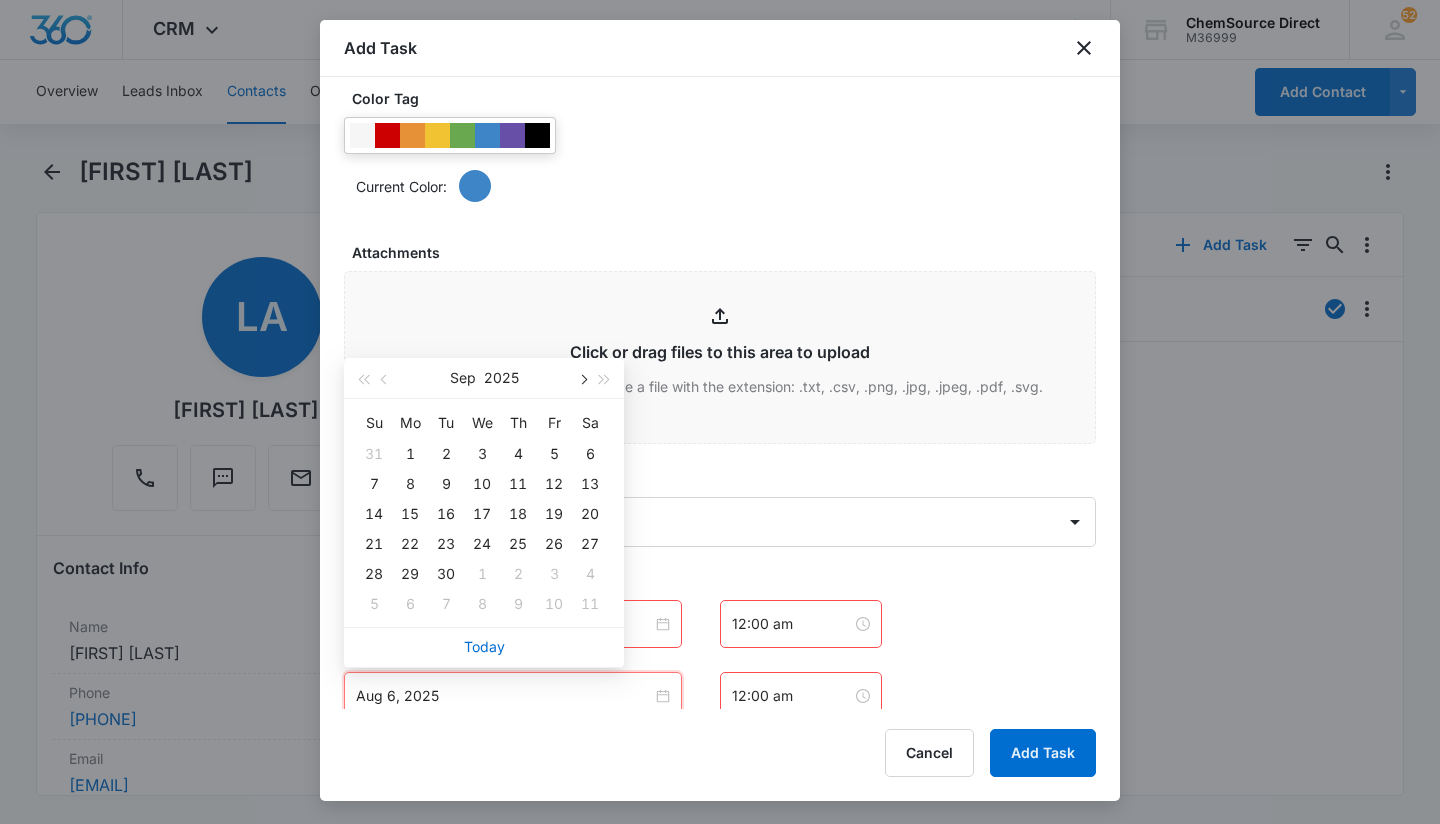 click at bounding box center [582, 380] 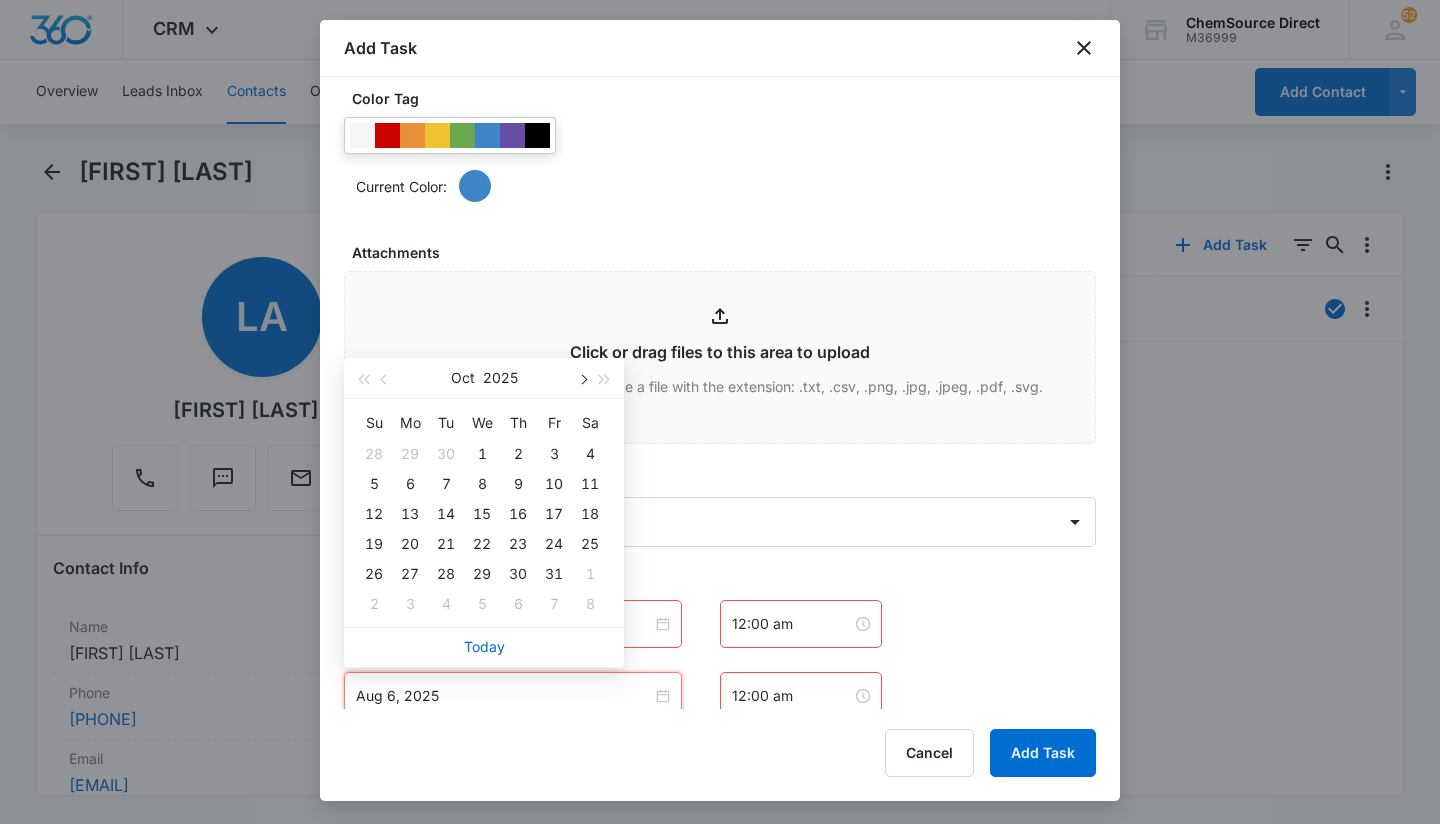 click at bounding box center (582, 380) 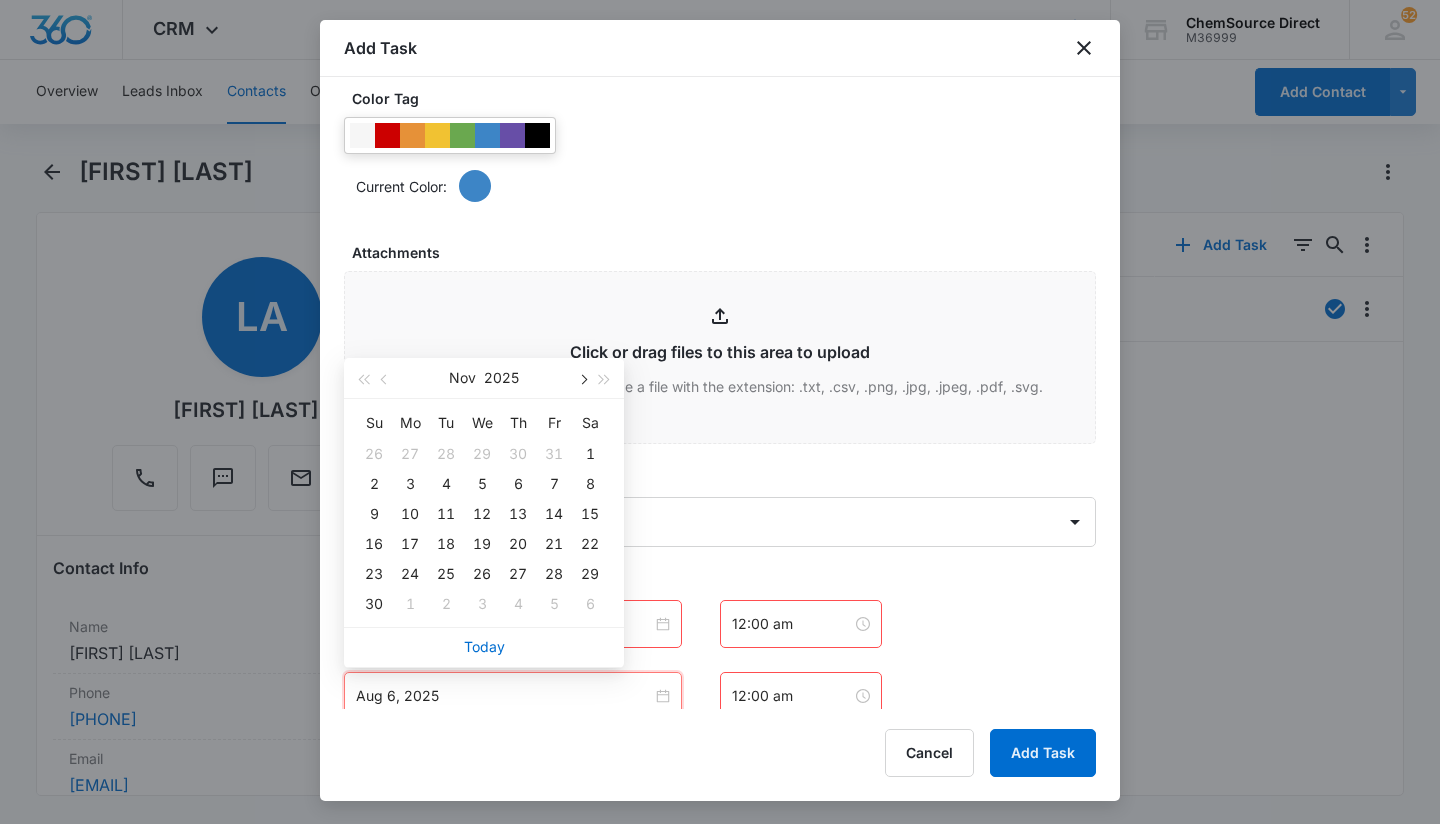 click at bounding box center [582, 380] 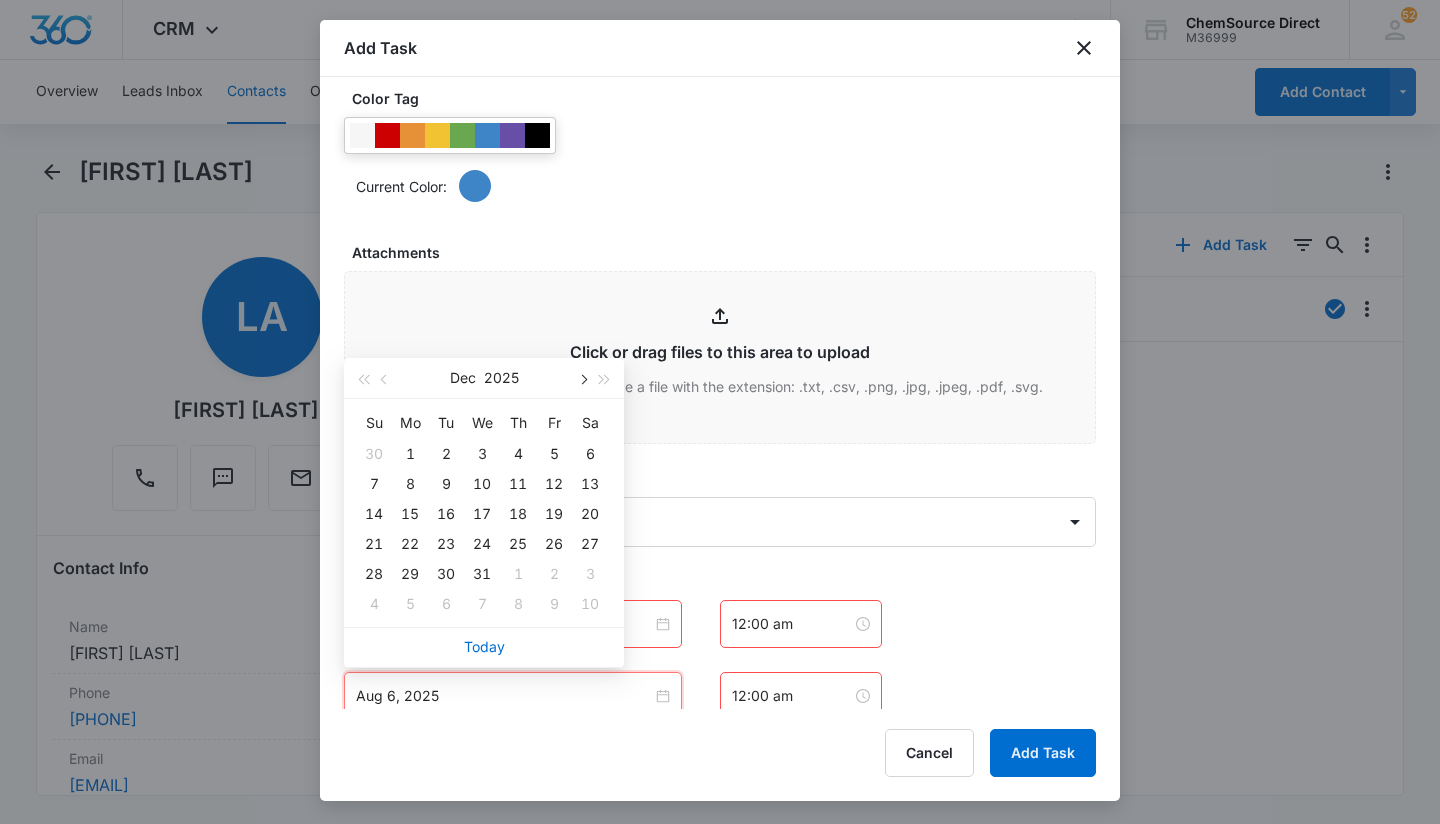 click at bounding box center (582, 380) 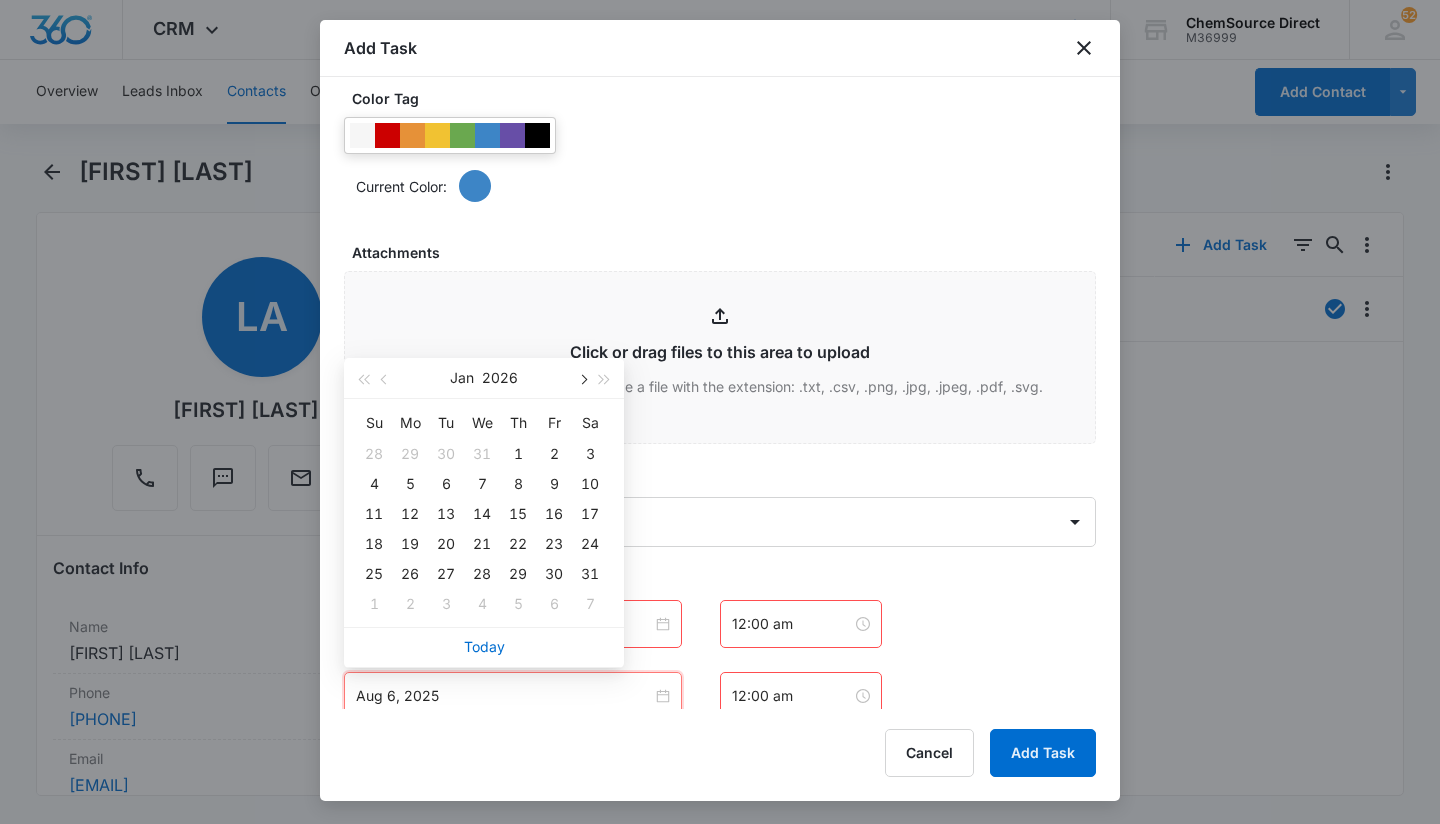 click at bounding box center (582, 380) 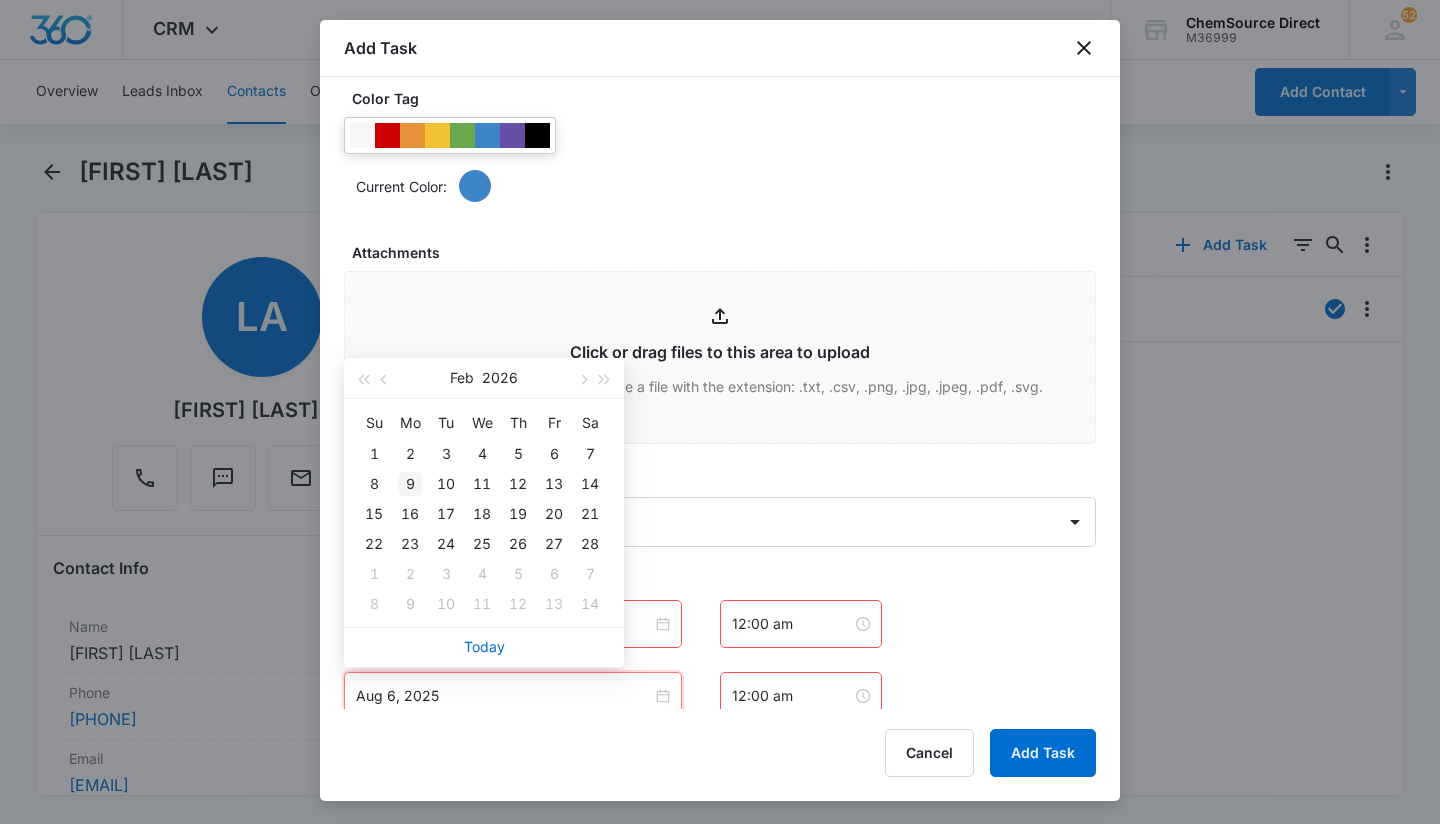 type on "Feb 9, 2026" 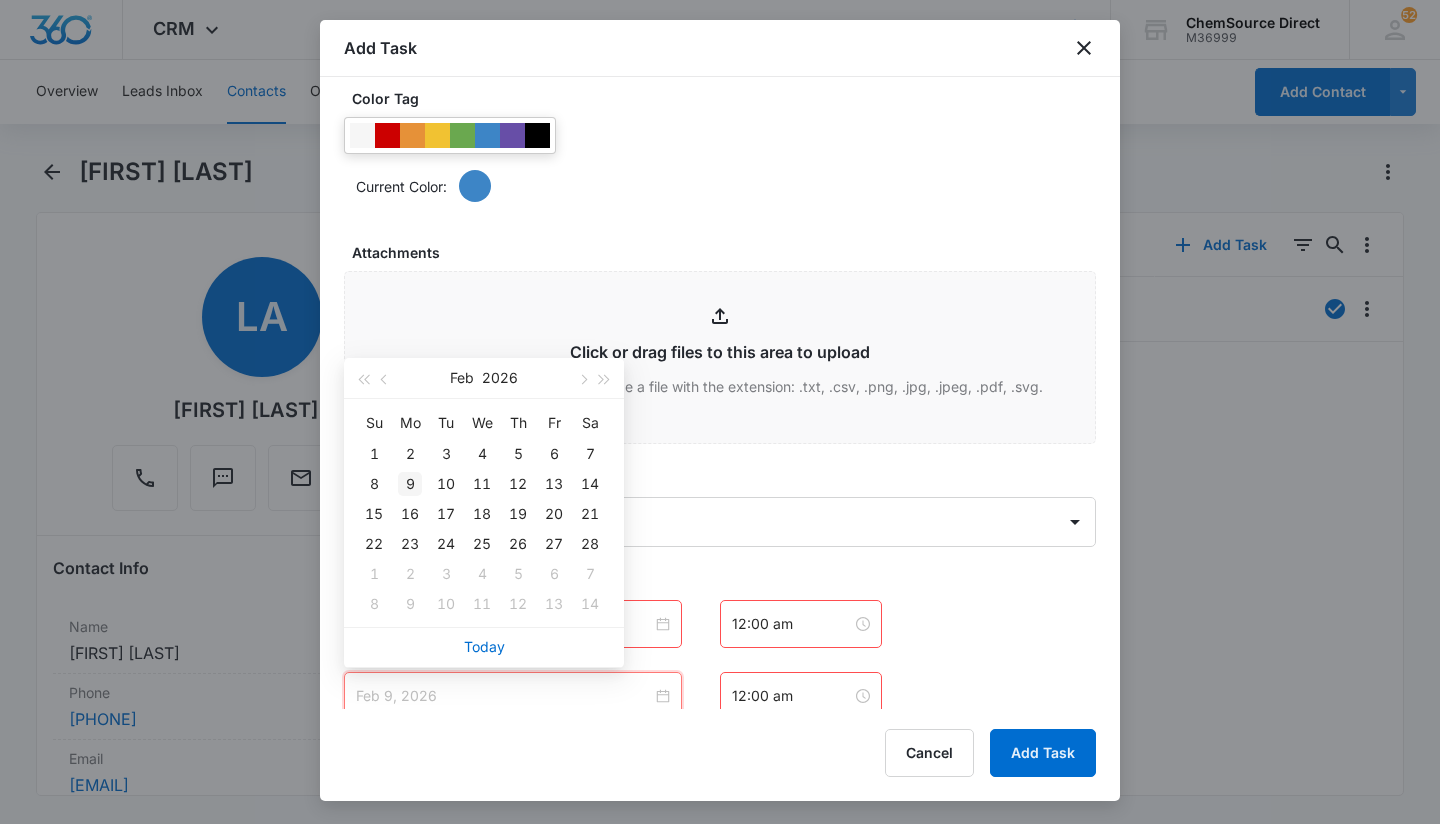 click on "9" at bounding box center [410, 484] 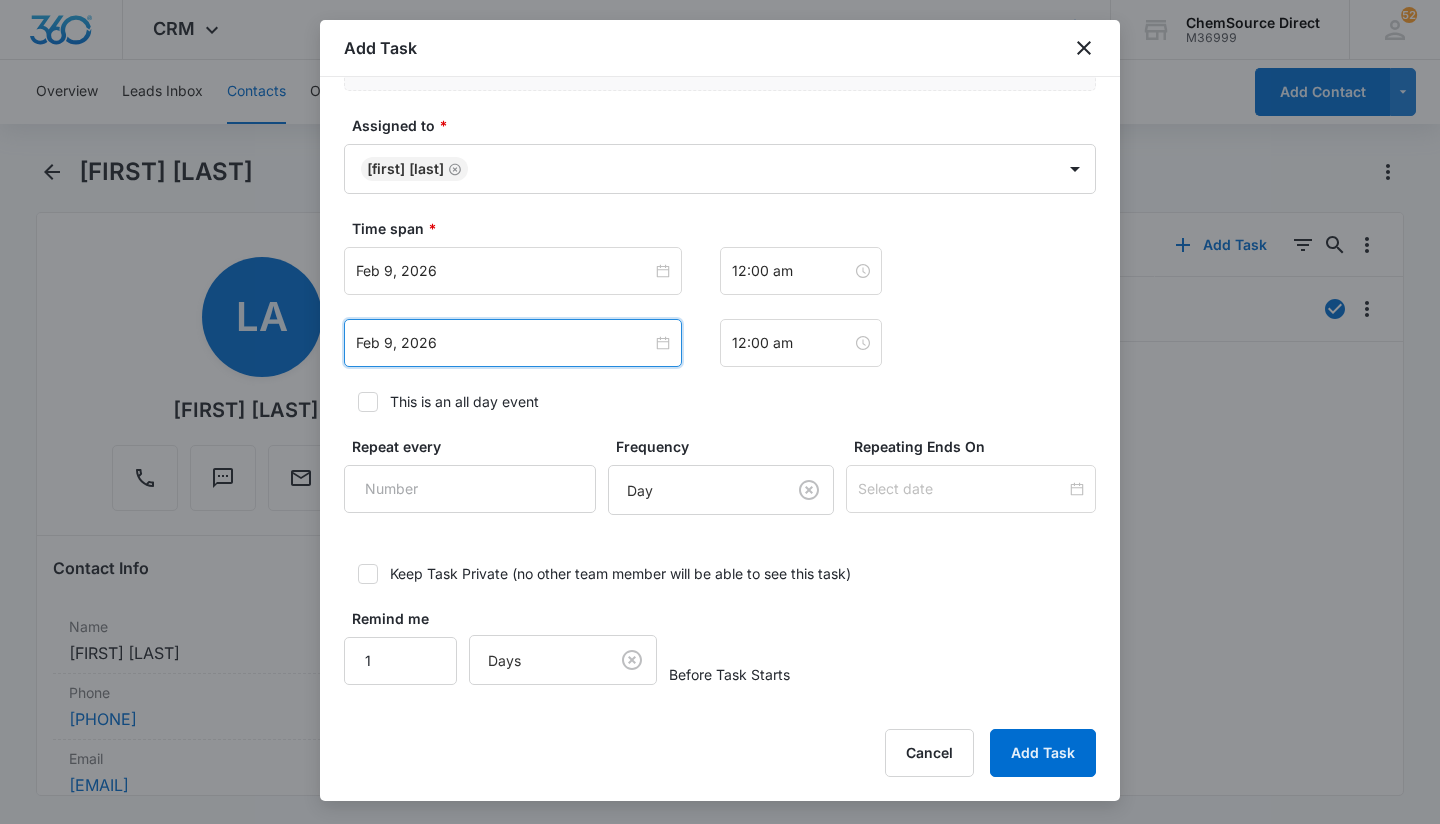 scroll, scrollTop: 1323, scrollLeft: 0, axis: vertical 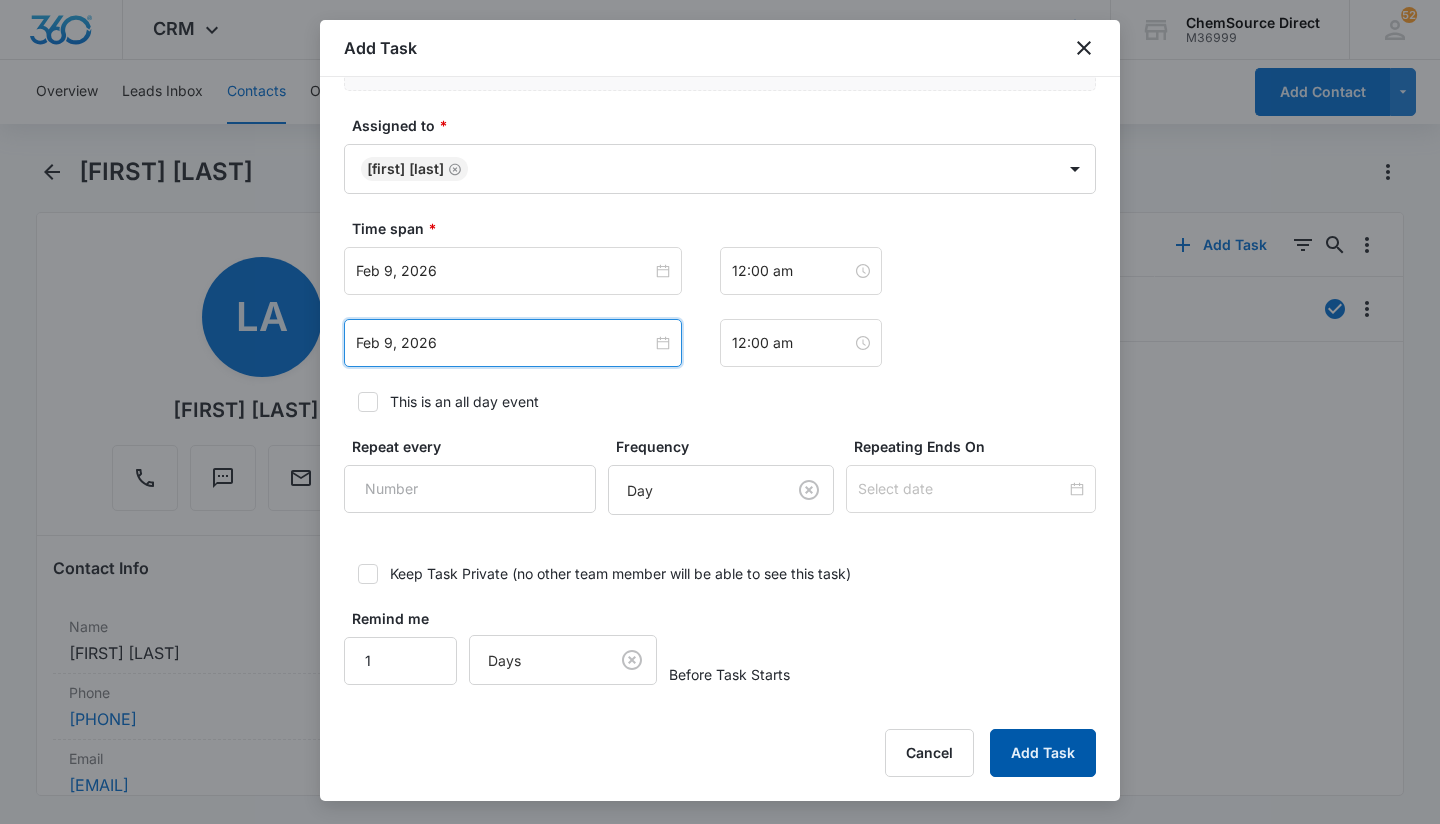 click on "Add Task" at bounding box center (1043, 753) 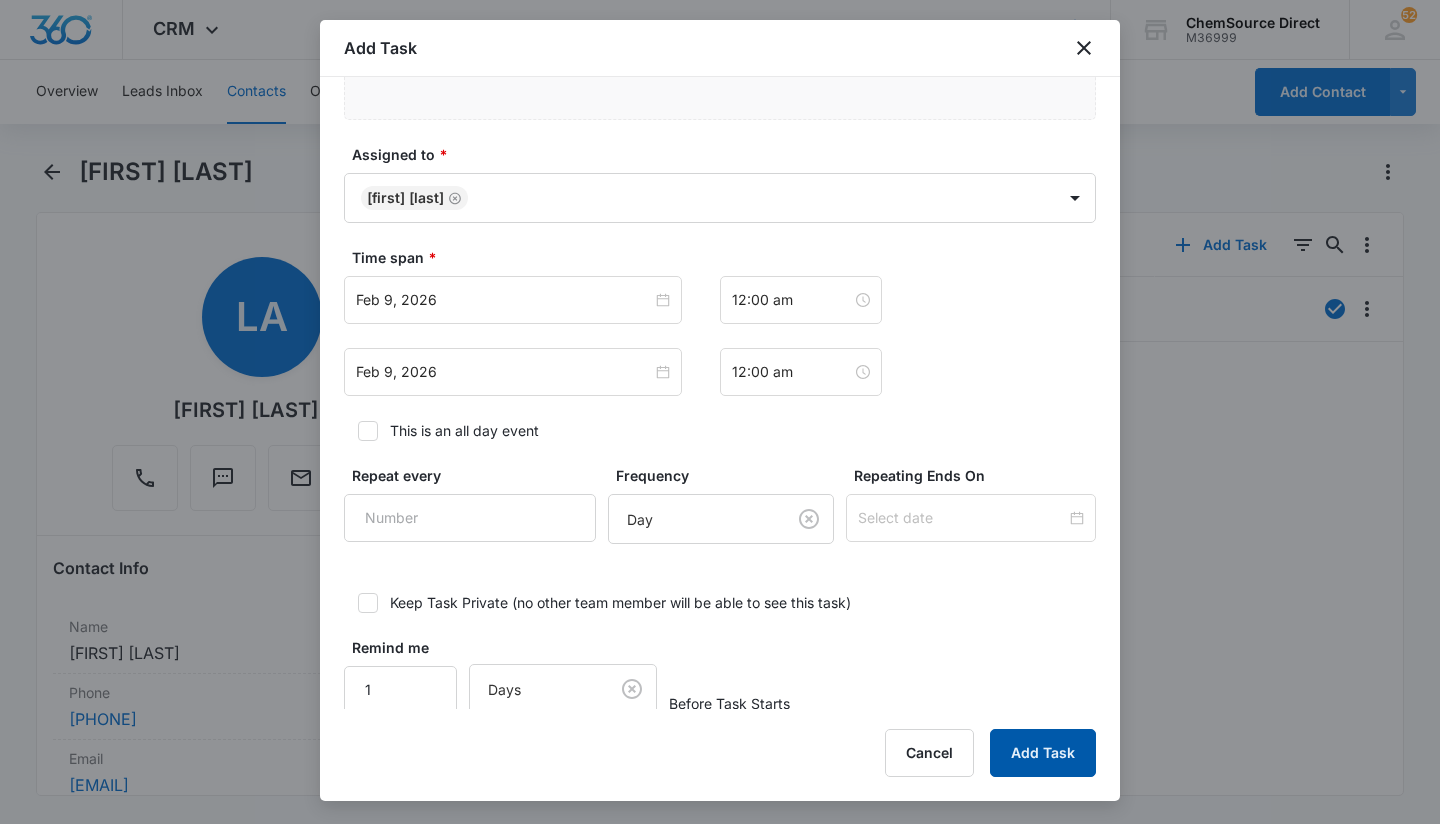 scroll, scrollTop: 56, scrollLeft: 0, axis: vertical 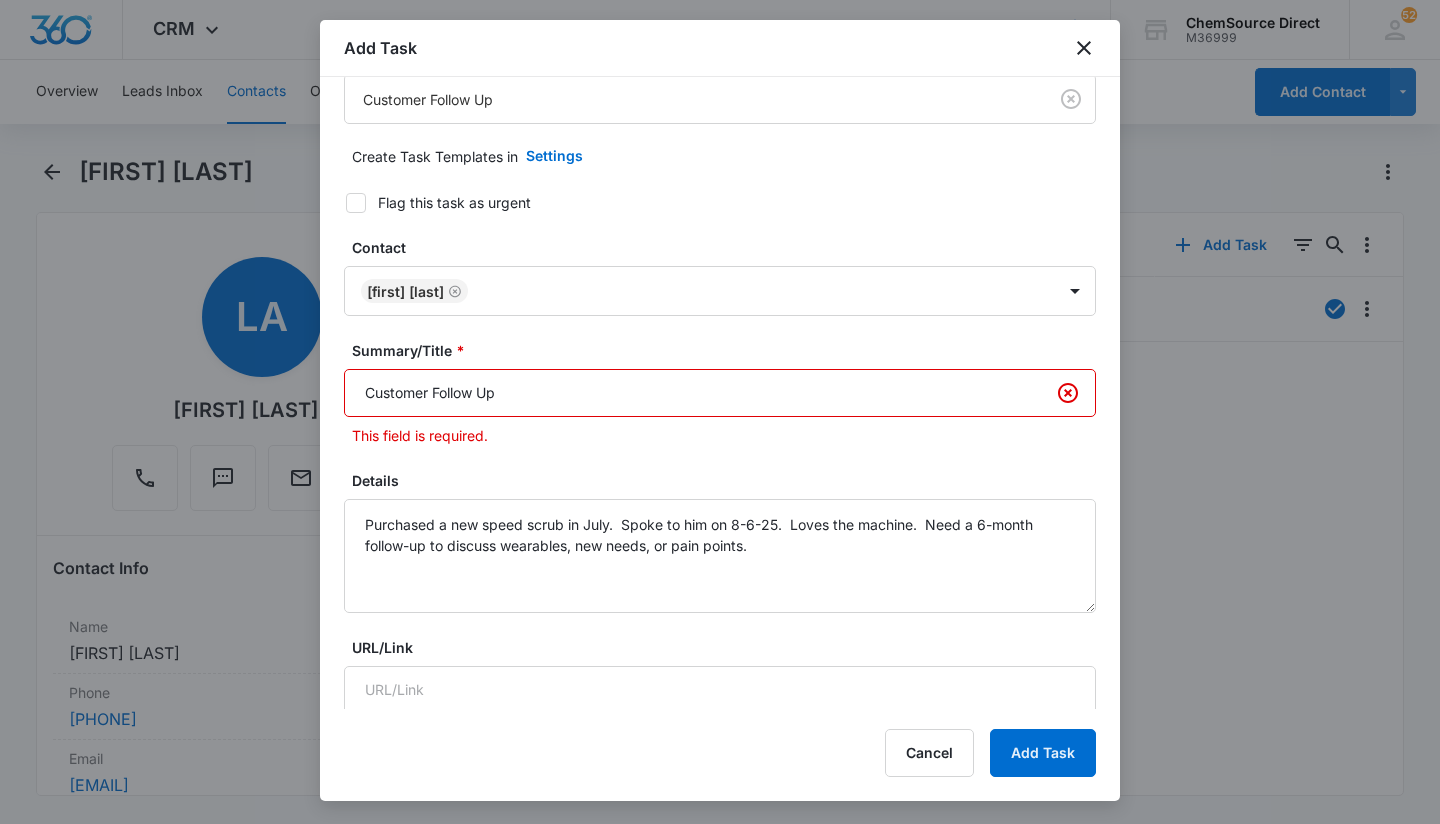 click on "Customer Follow Up" at bounding box center (720, 393) 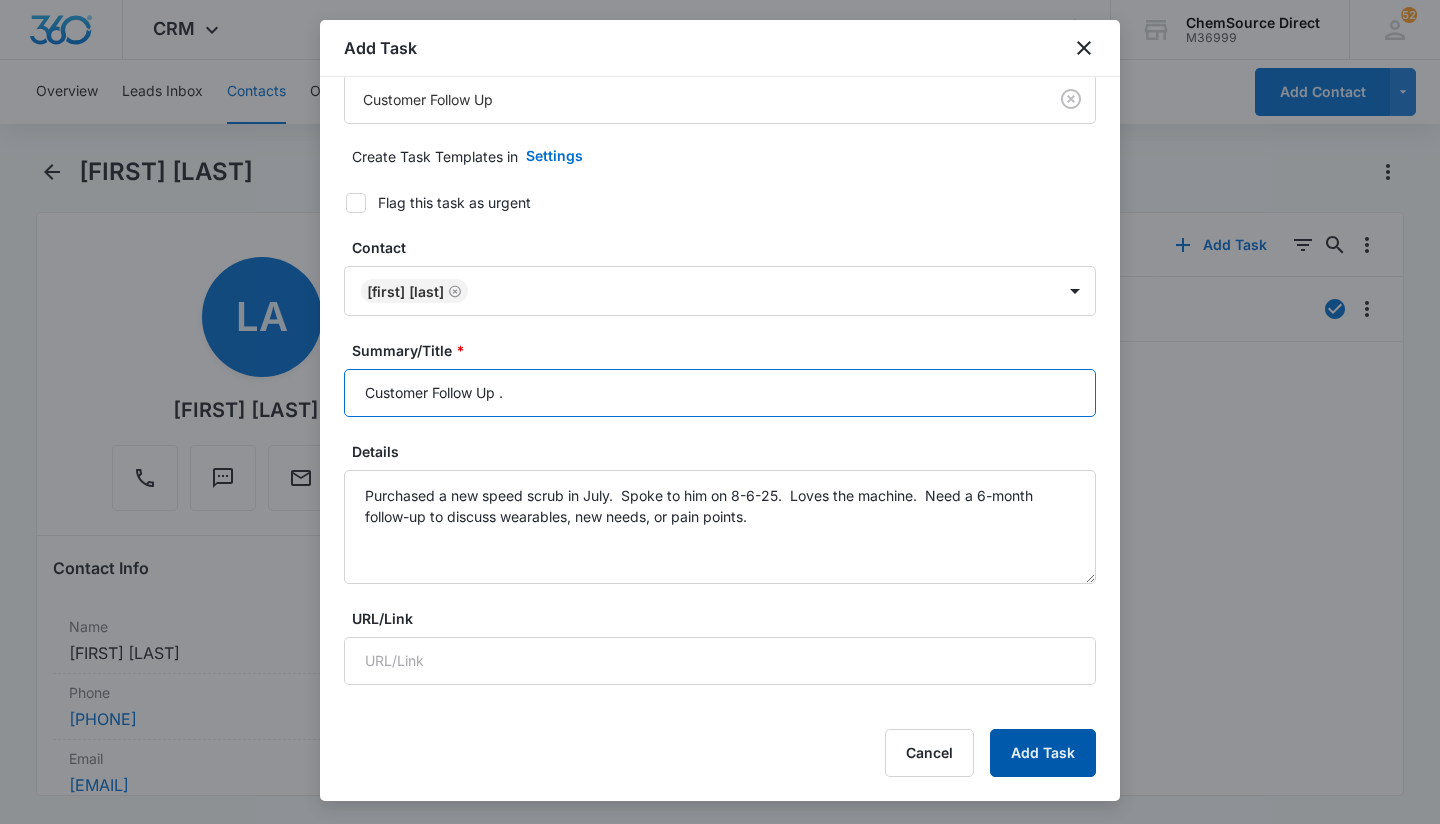 type on "Customer Follow Up ." 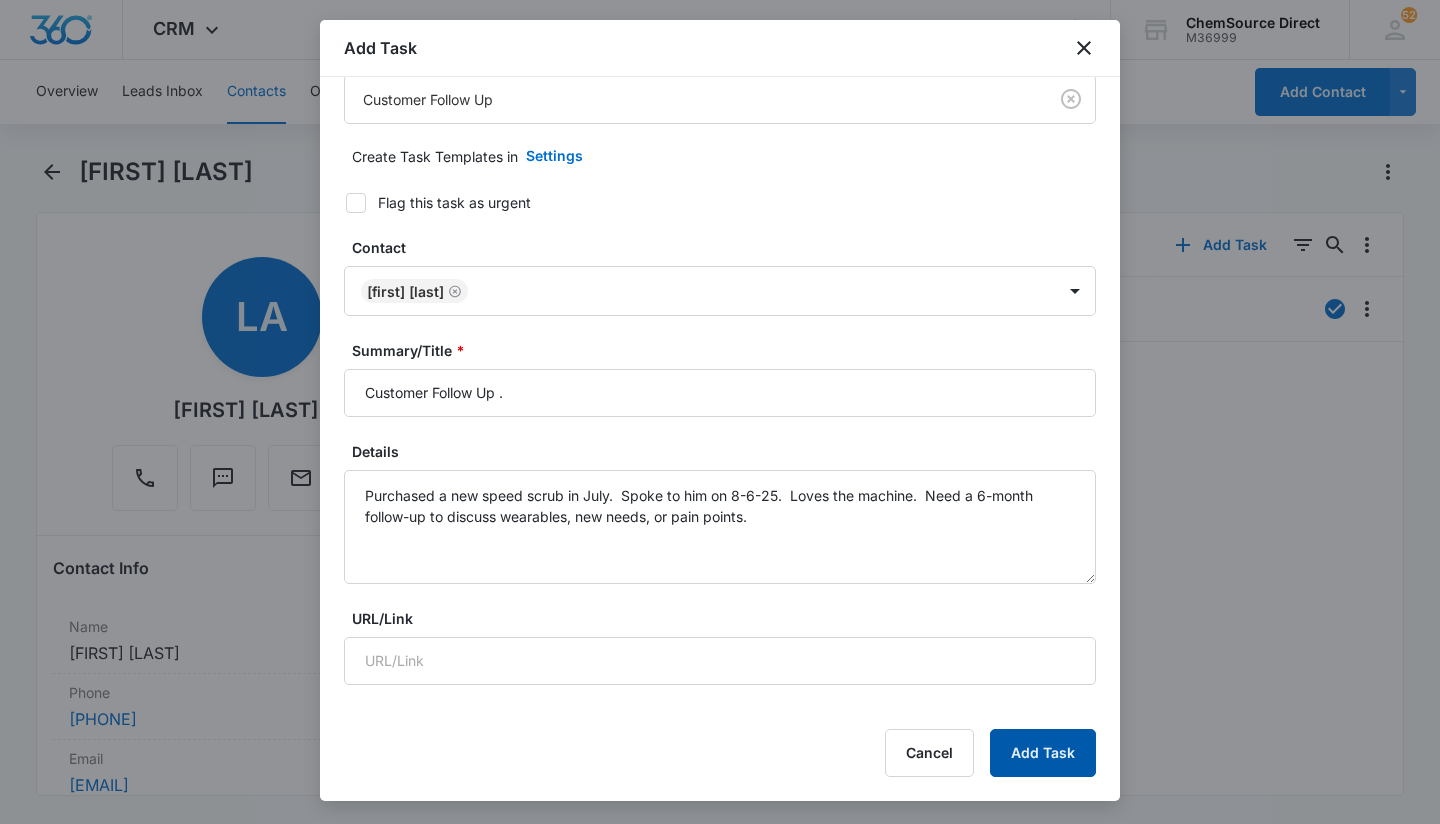 click on "Add Task" at bounding box center (1043, 753) 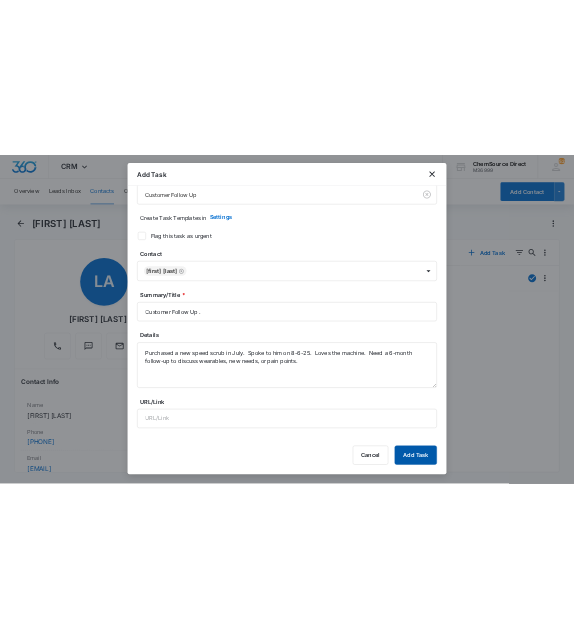 scroll, scrollTop: 0, scrollLeft: 0, axis: both 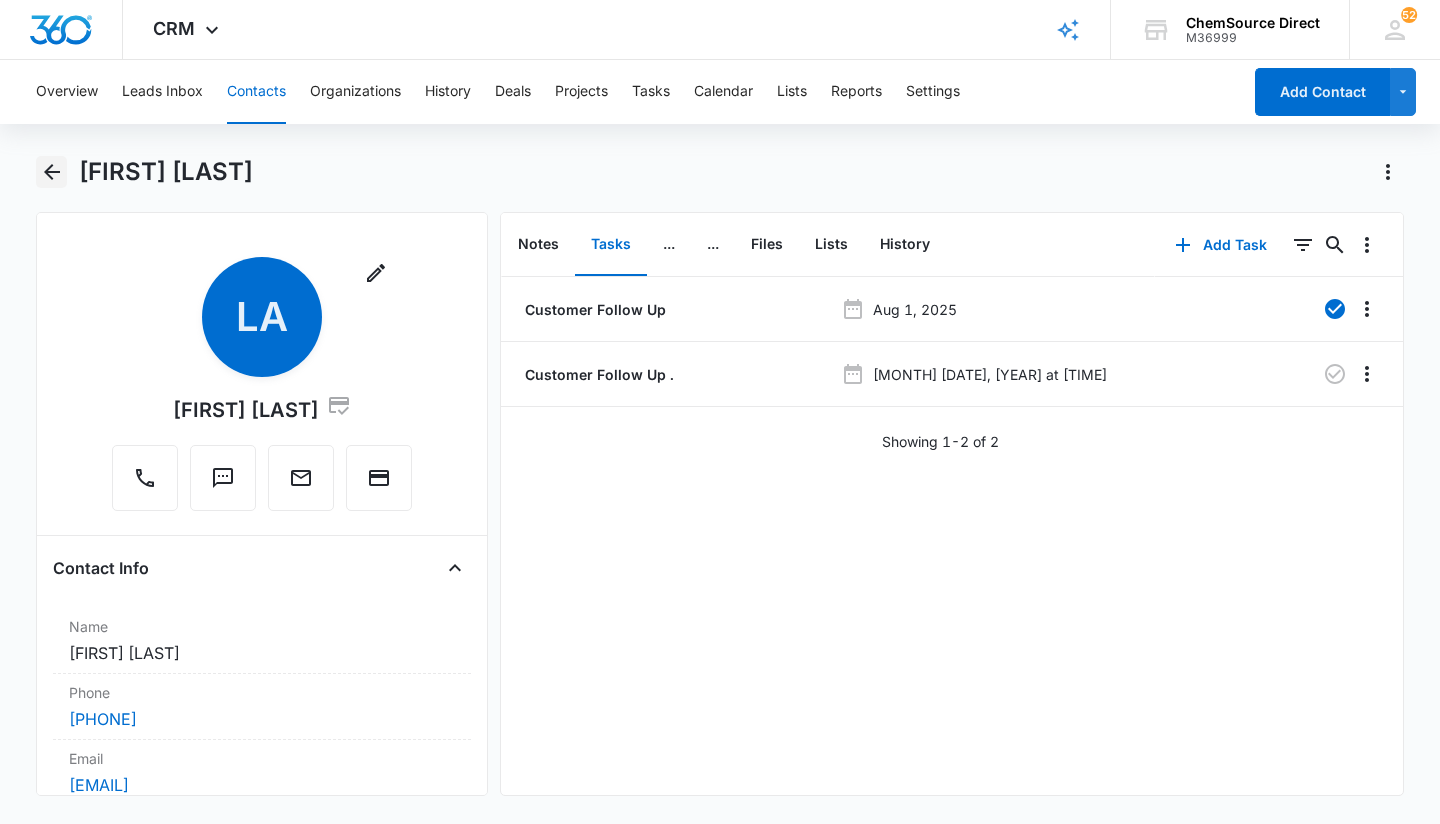 click 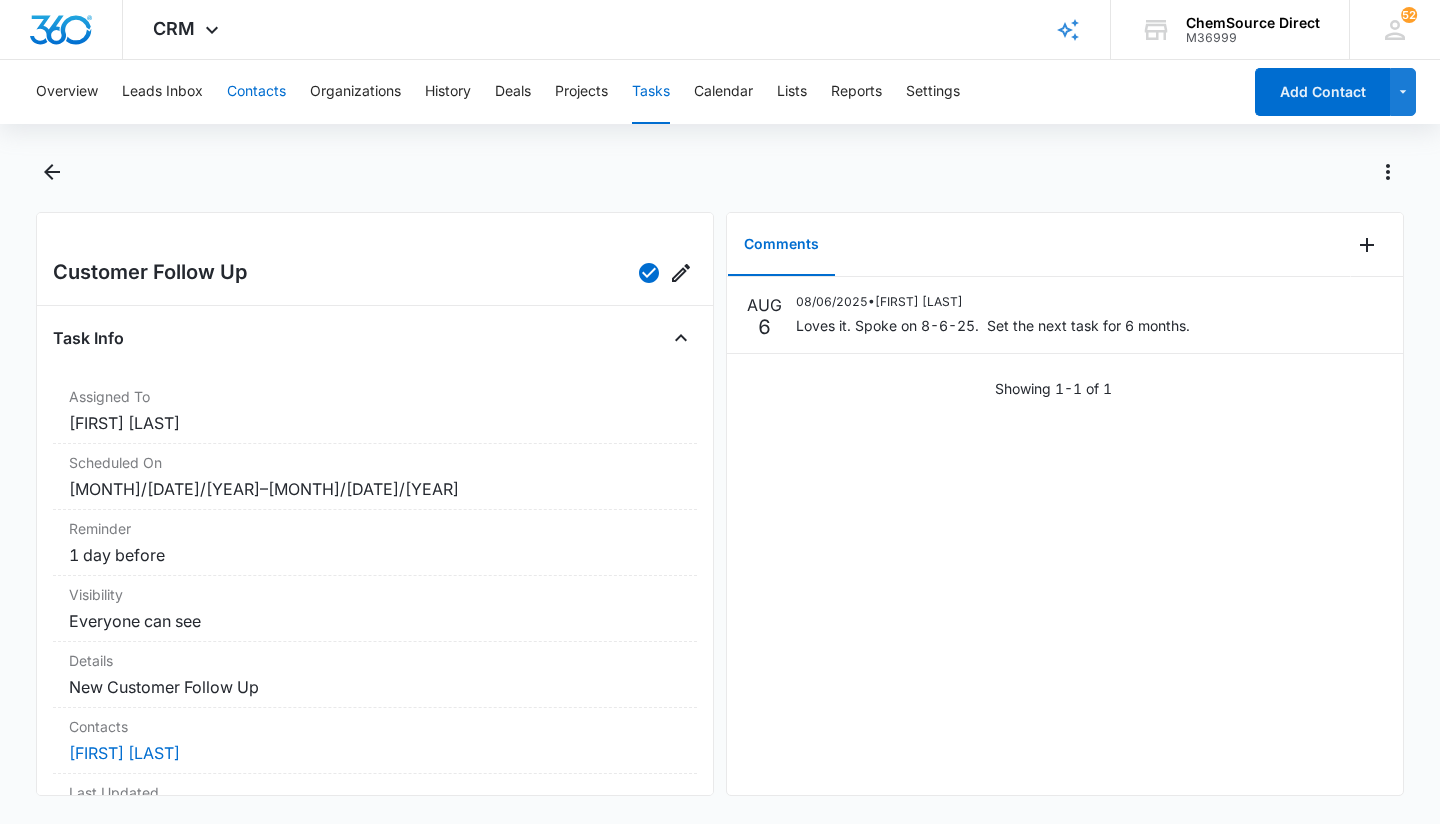 click on "Contacts" at bounding box center (256, 92) 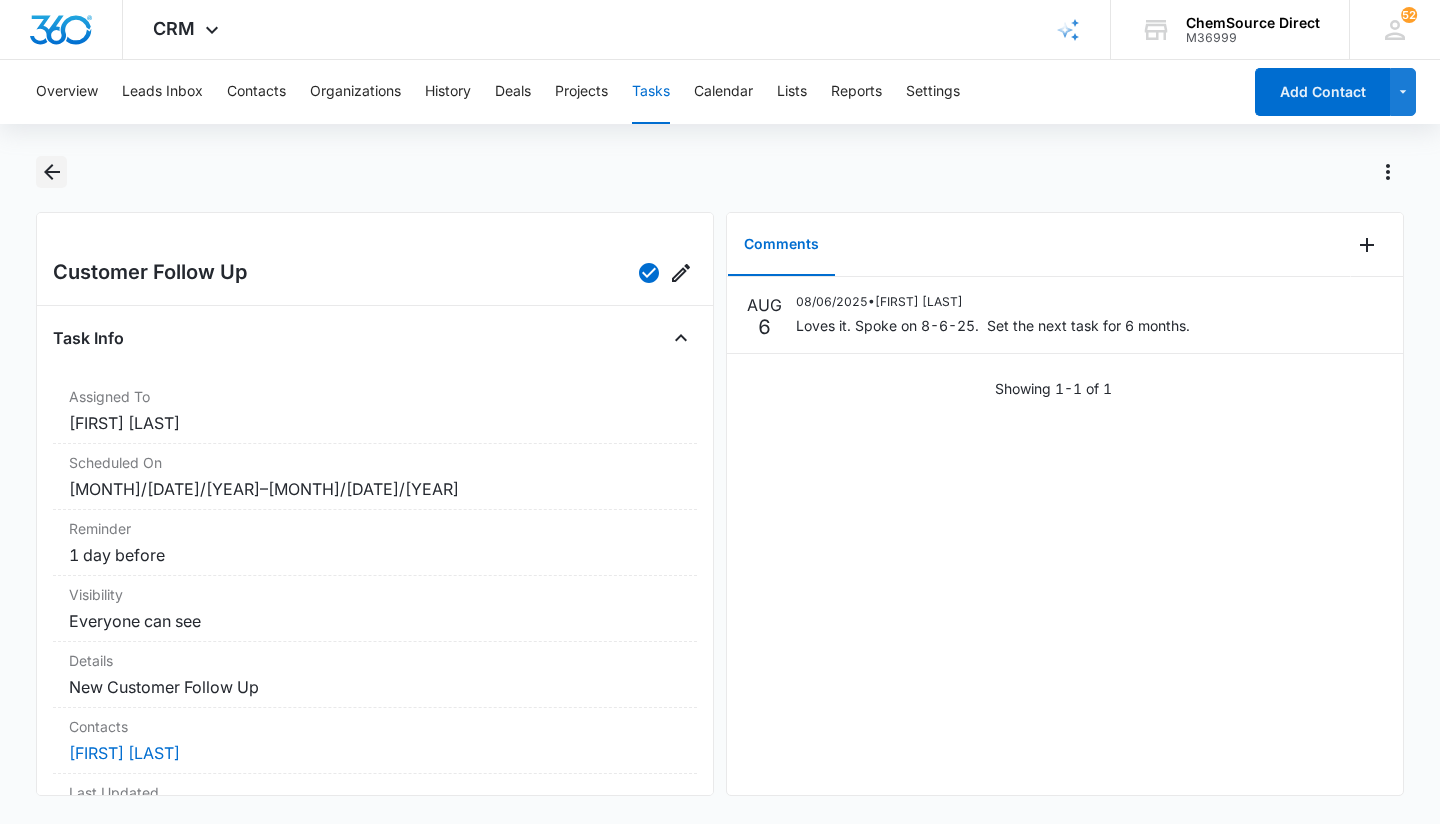 click 